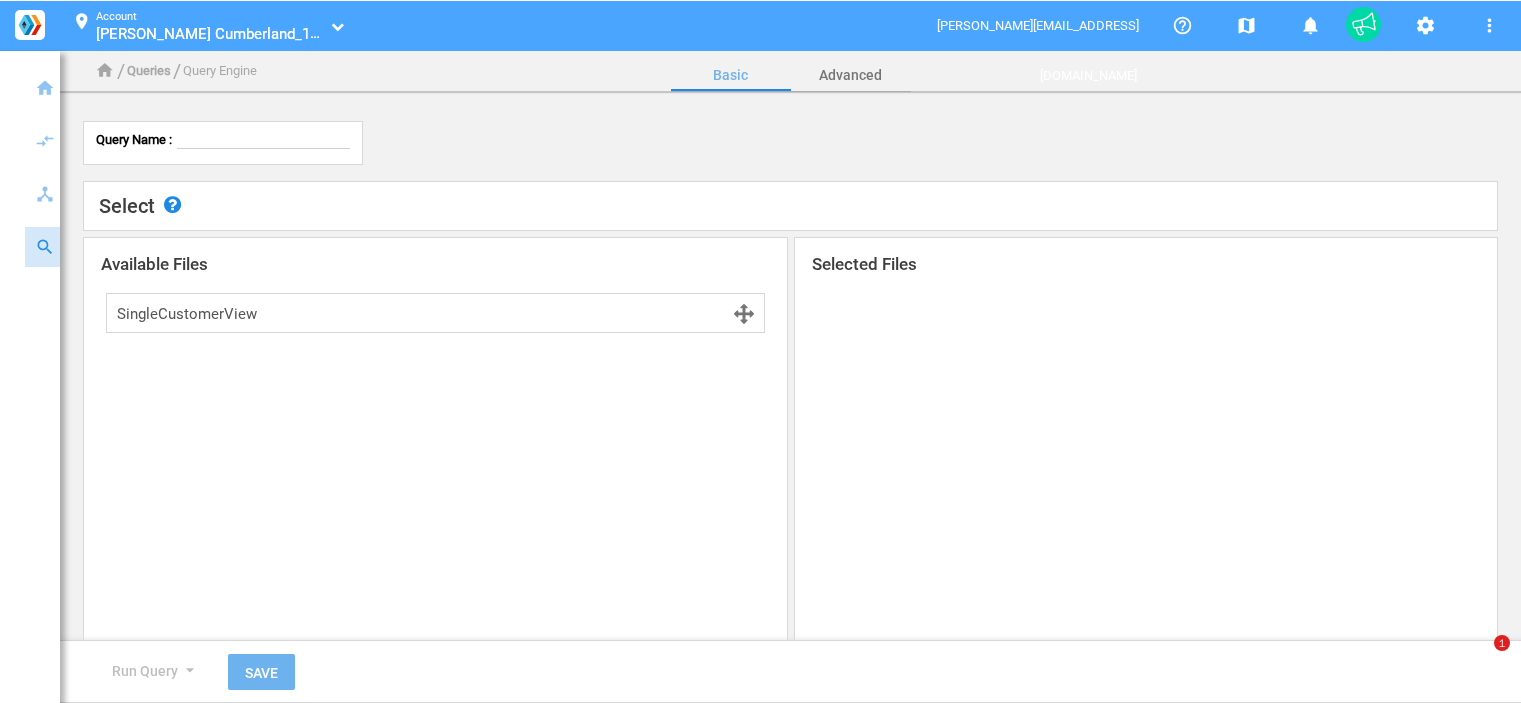 scroll, scrollTop: 0, scrollLeft: 0, axis: both 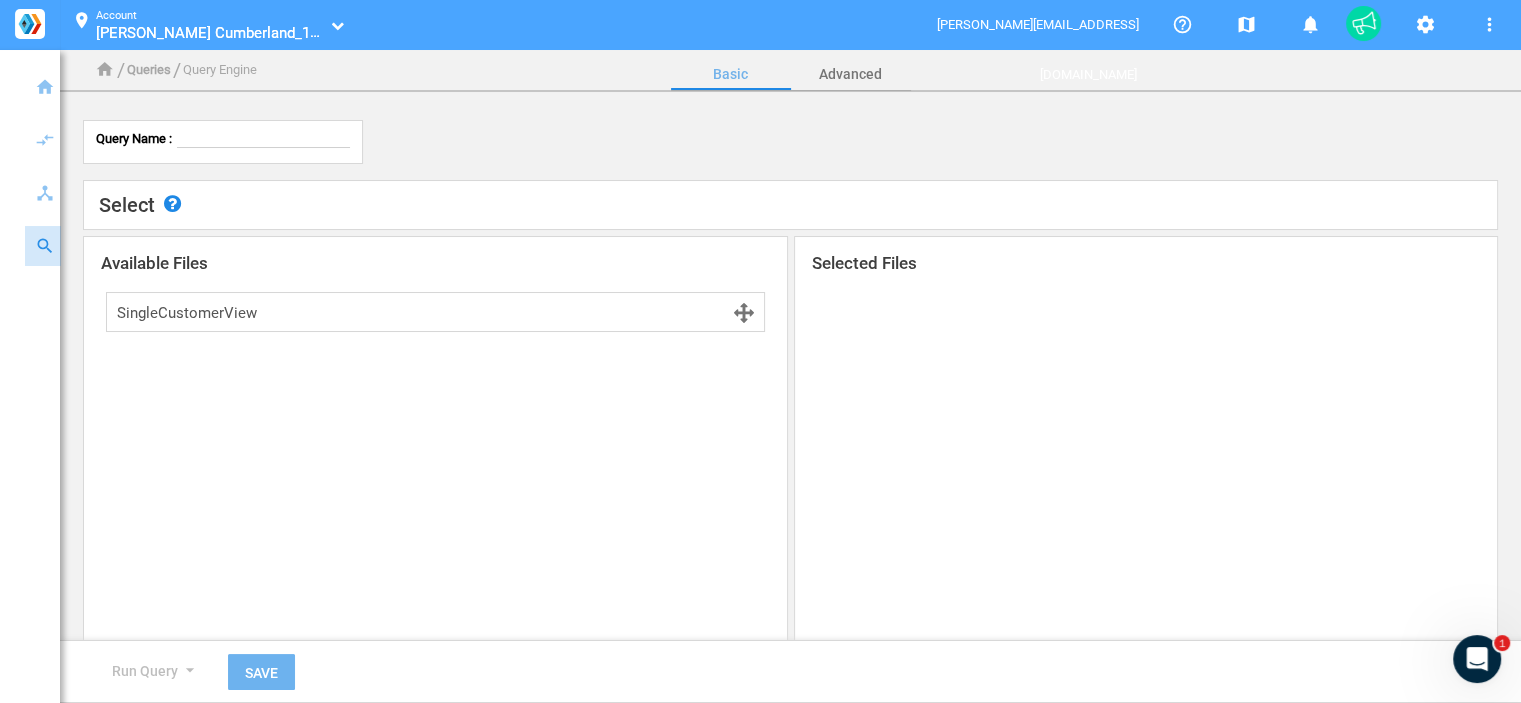 click on "Available Files SingleCustomerView" 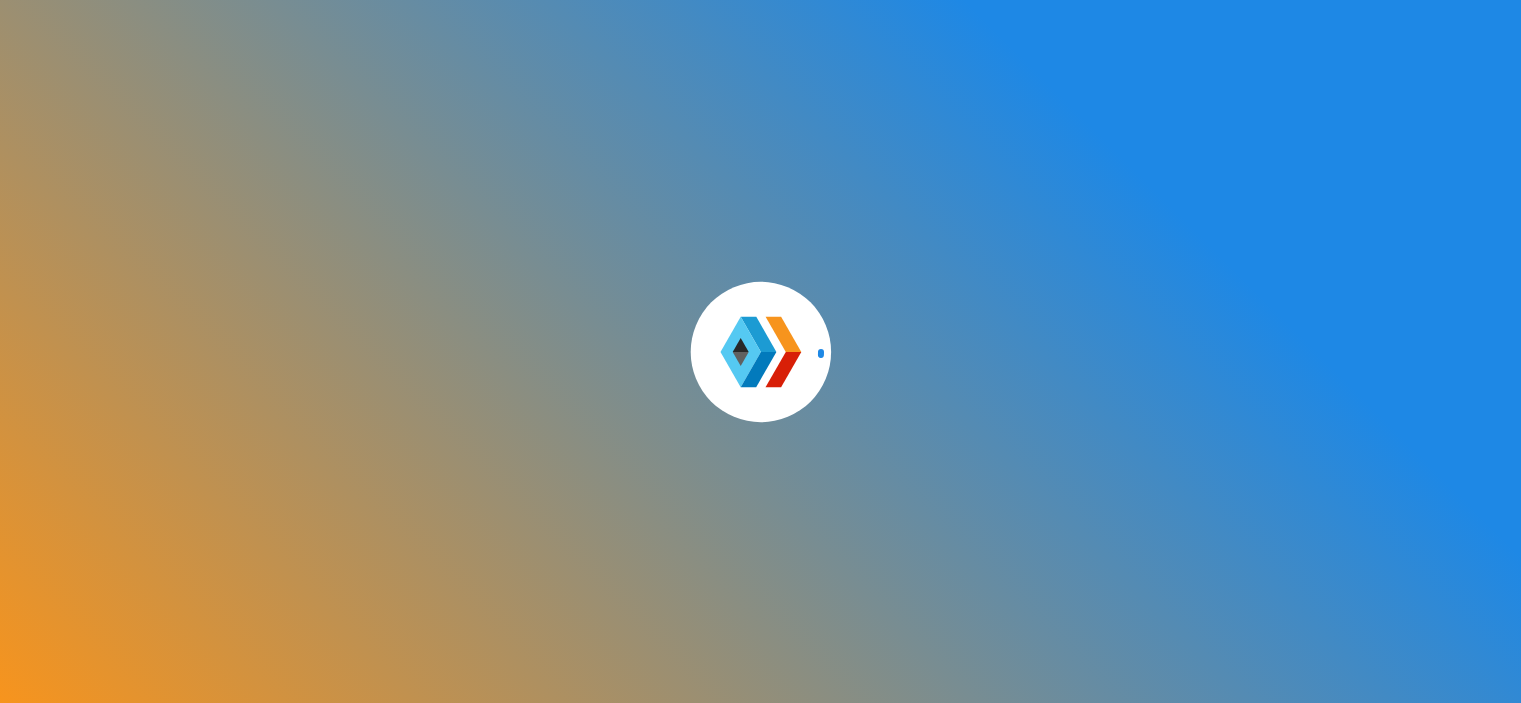scroll, scrollTop: 0, scrollLeft: 0, axis: both 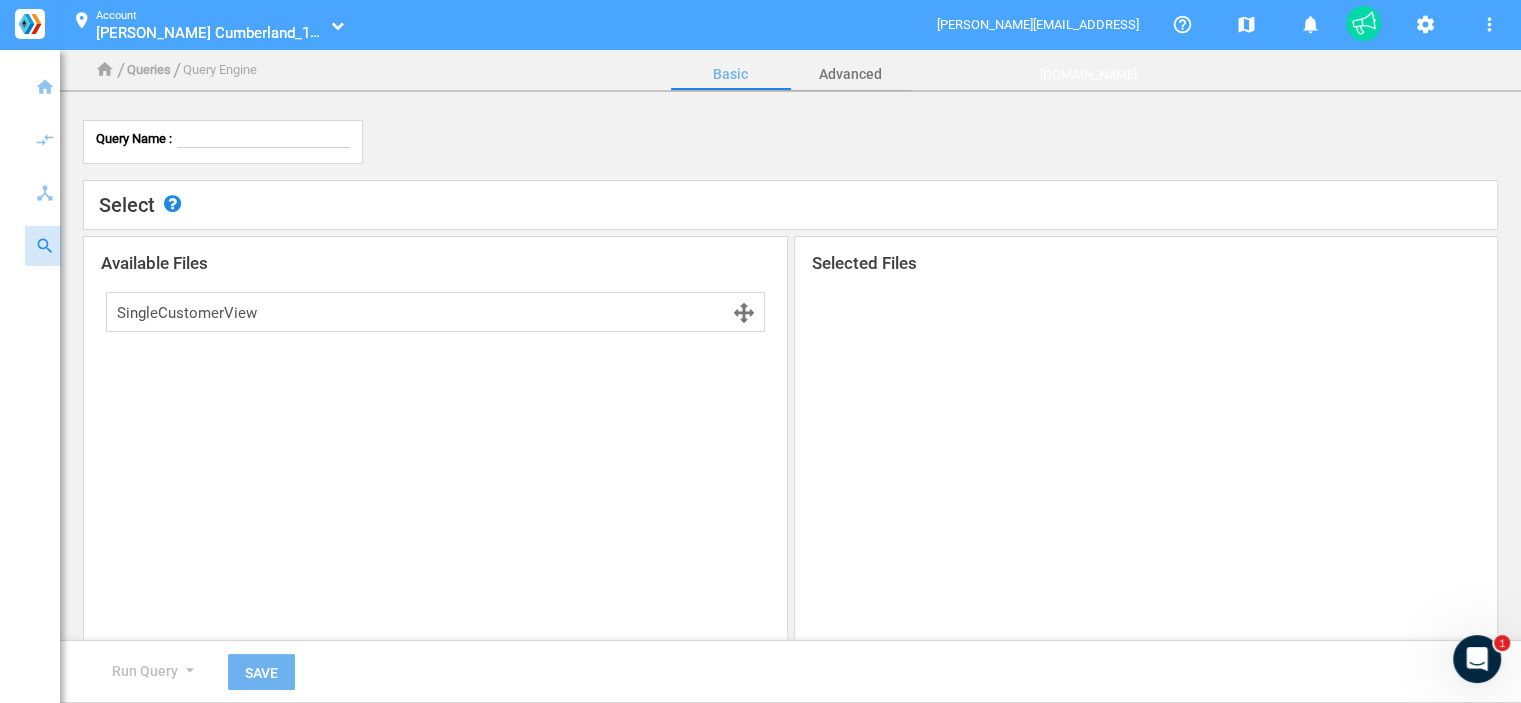click on "Available Files SingleCustomerView" 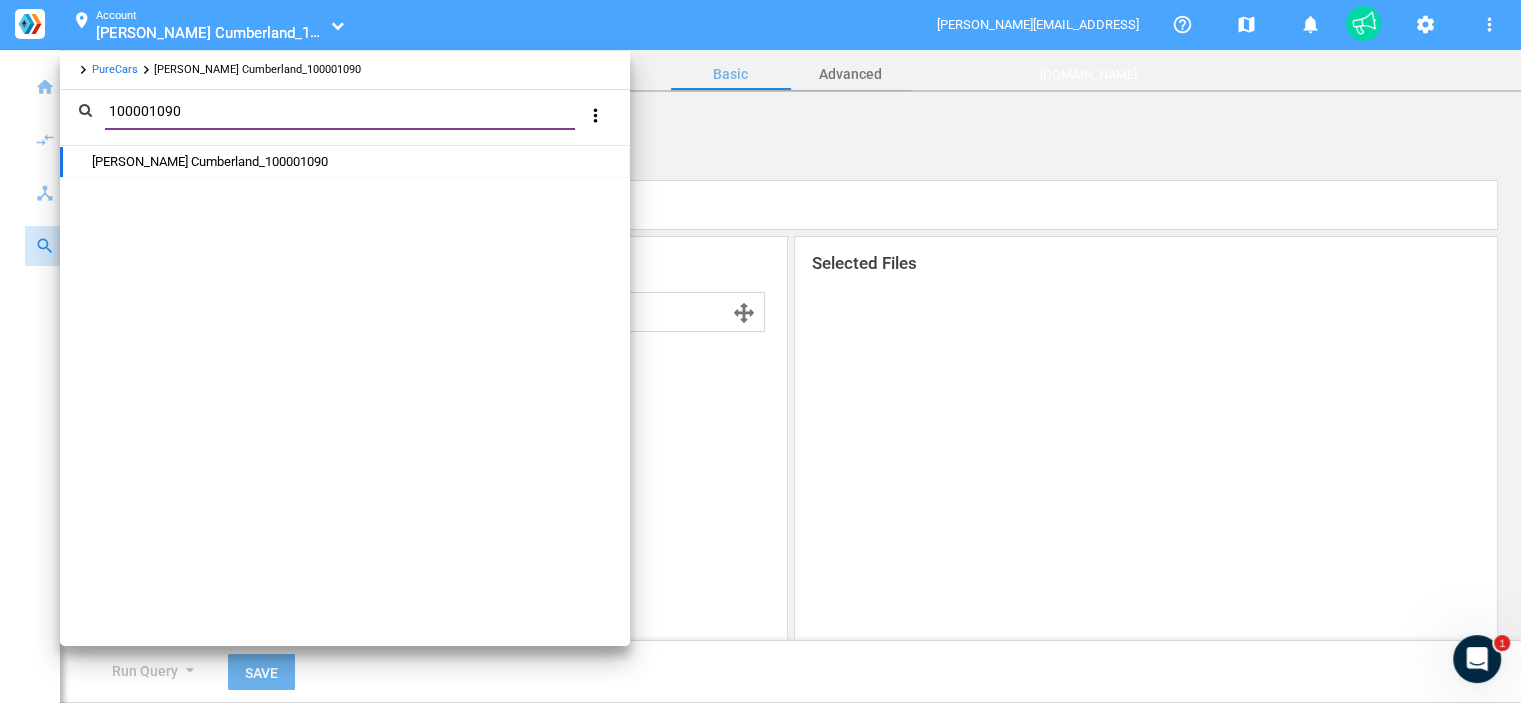 type on "100001090" 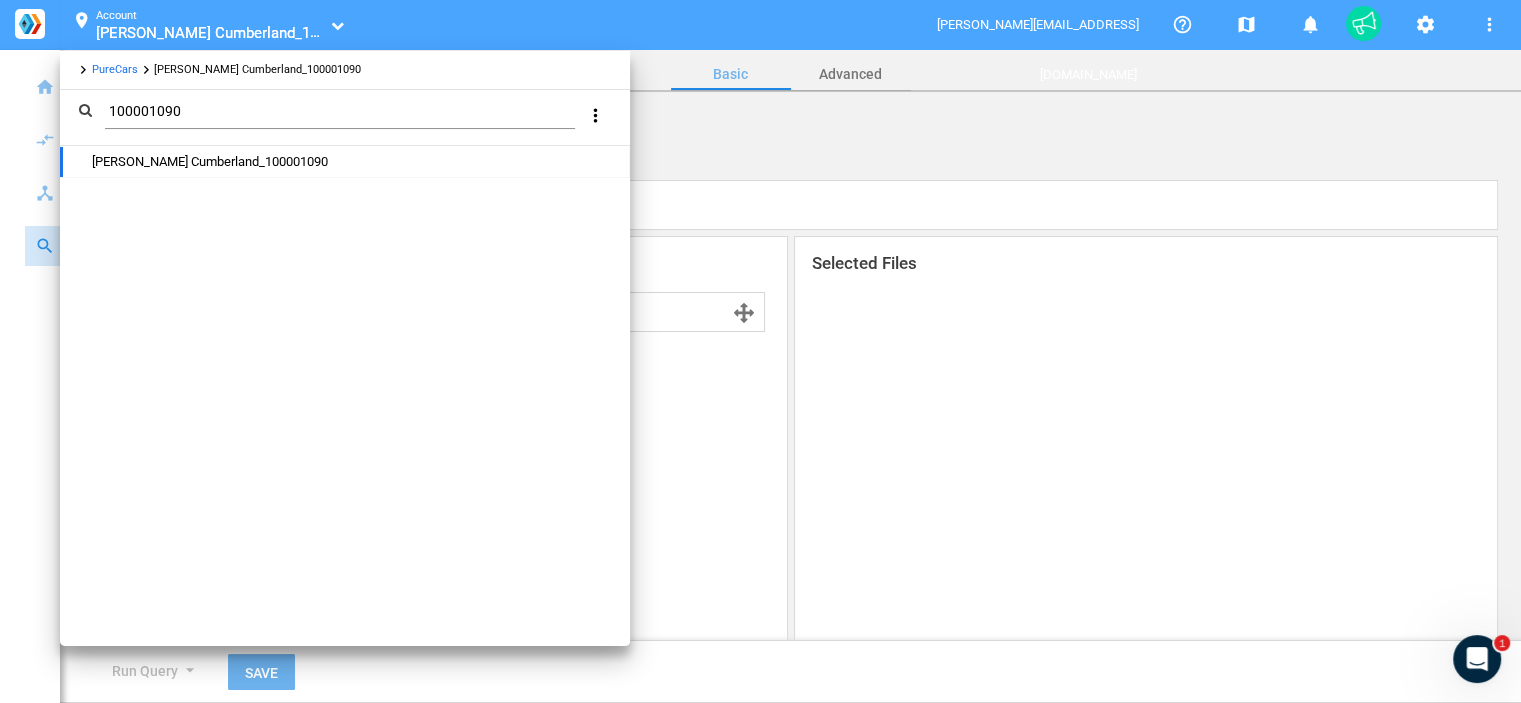 click on "[PERSON_NAME] Cumberland_100001090" at bounding box center (209, 161) 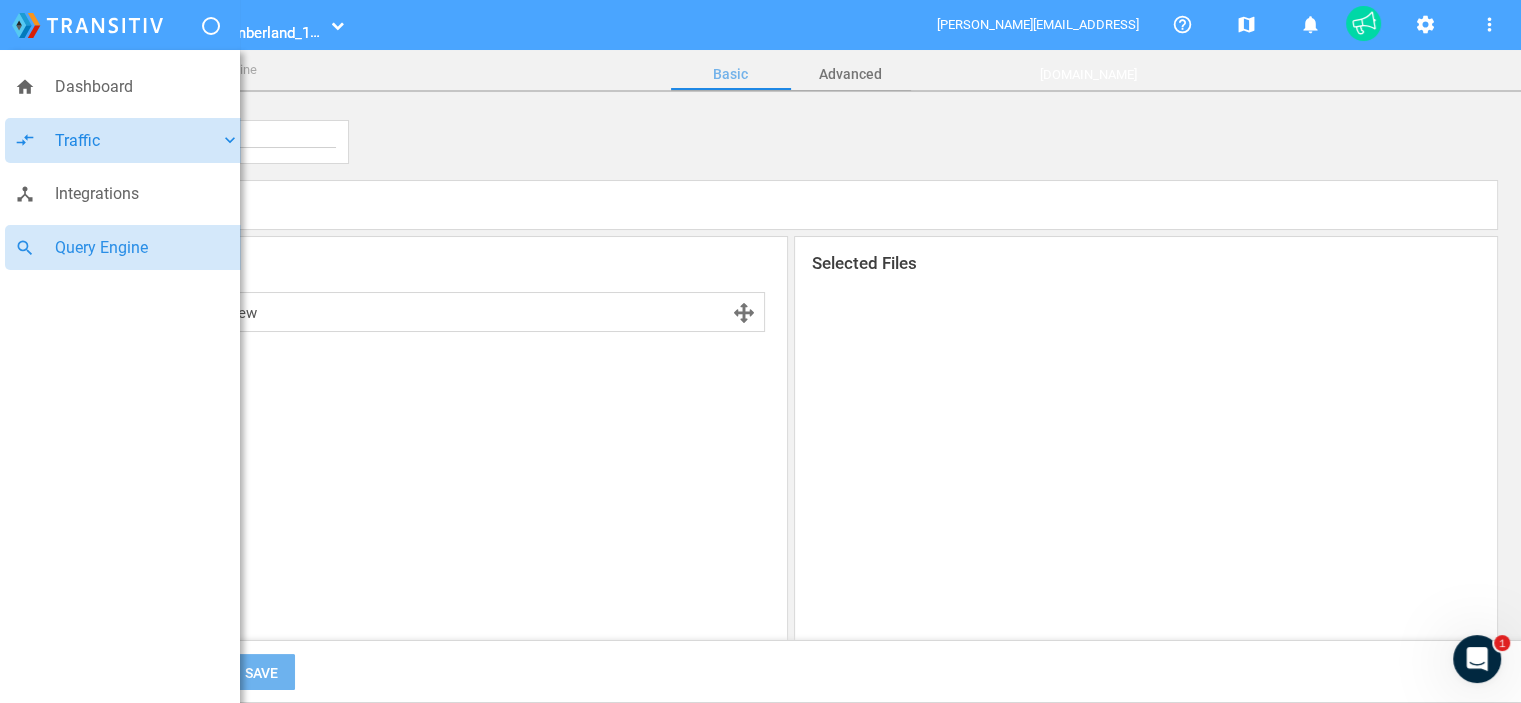 click on "Traffic" at bounding box center (137, 141) 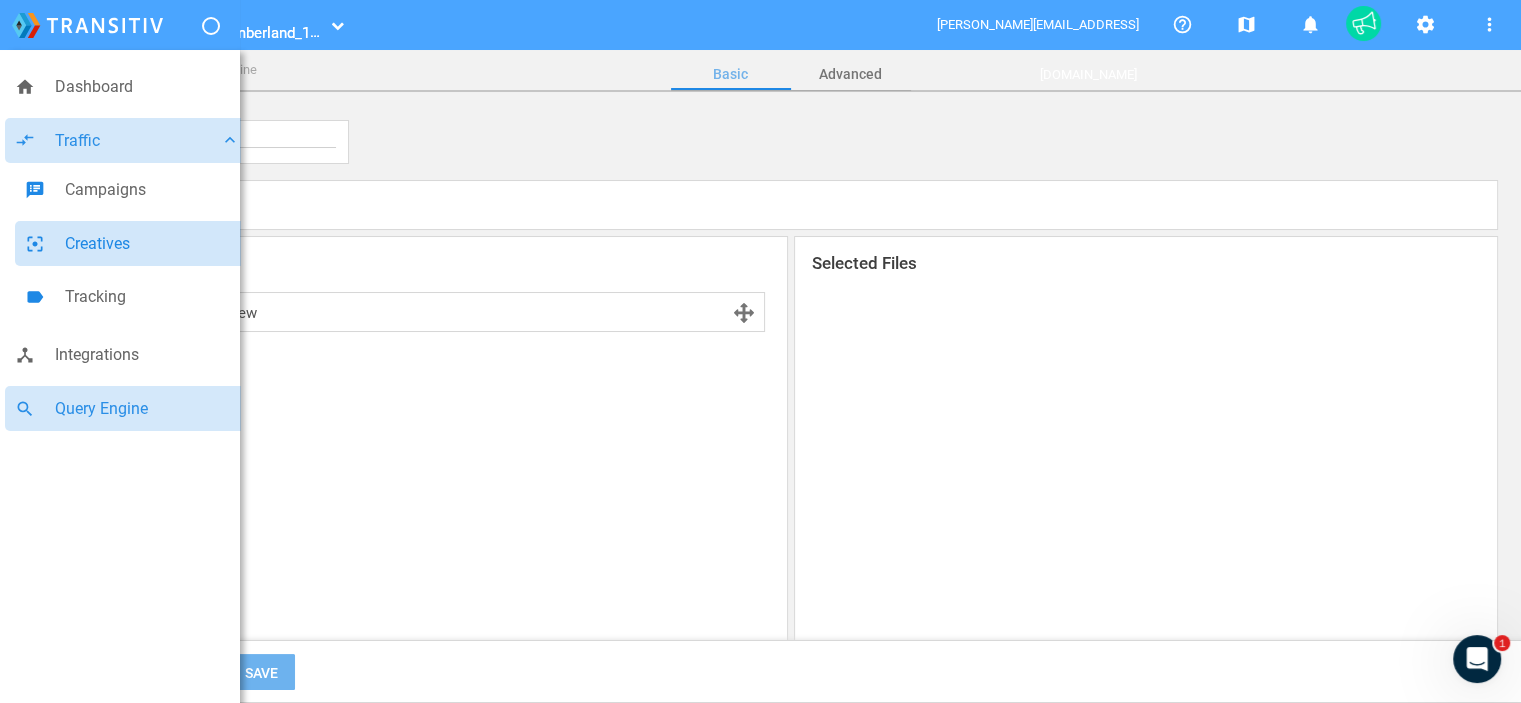 click on "Creatives" at bounding box center (152, 244) 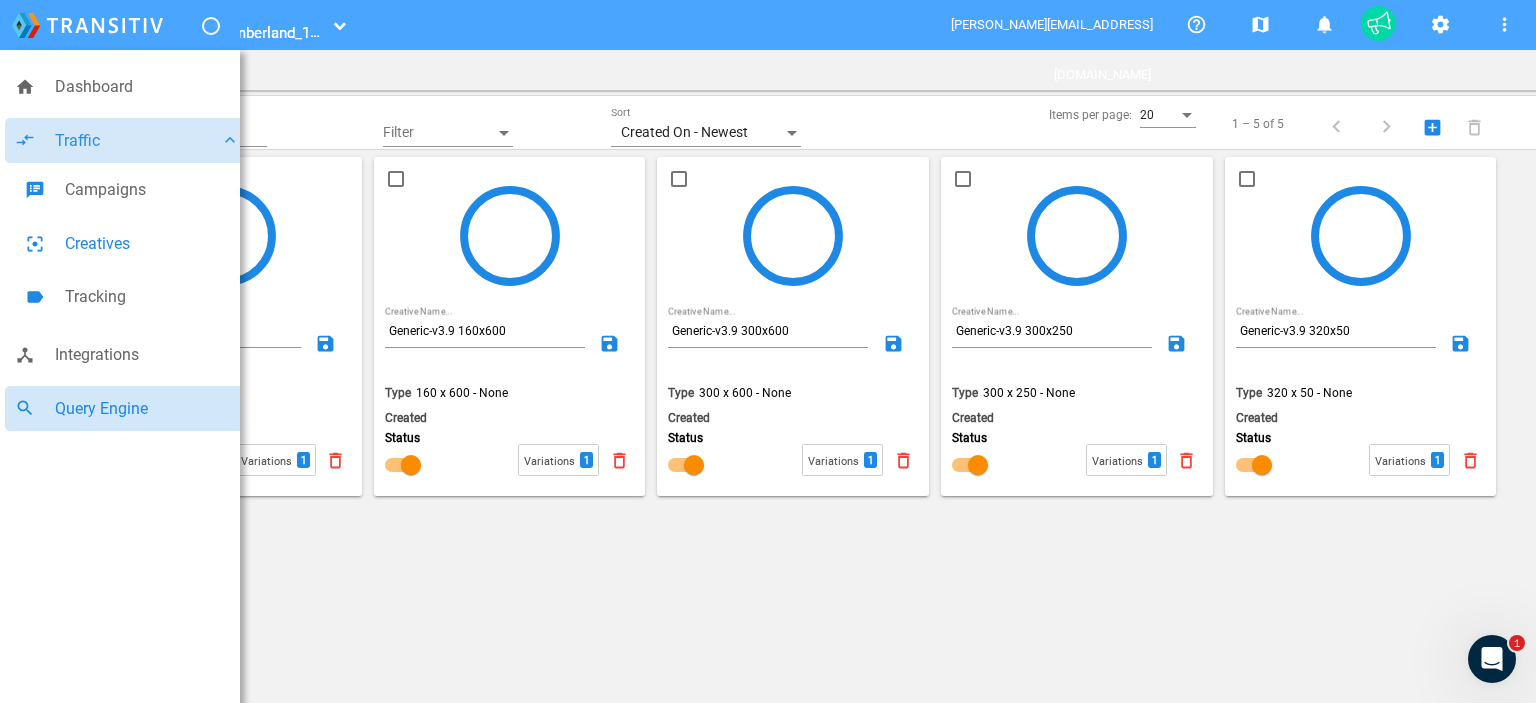 click on "Query Engine" at bounding box center [147, 409] 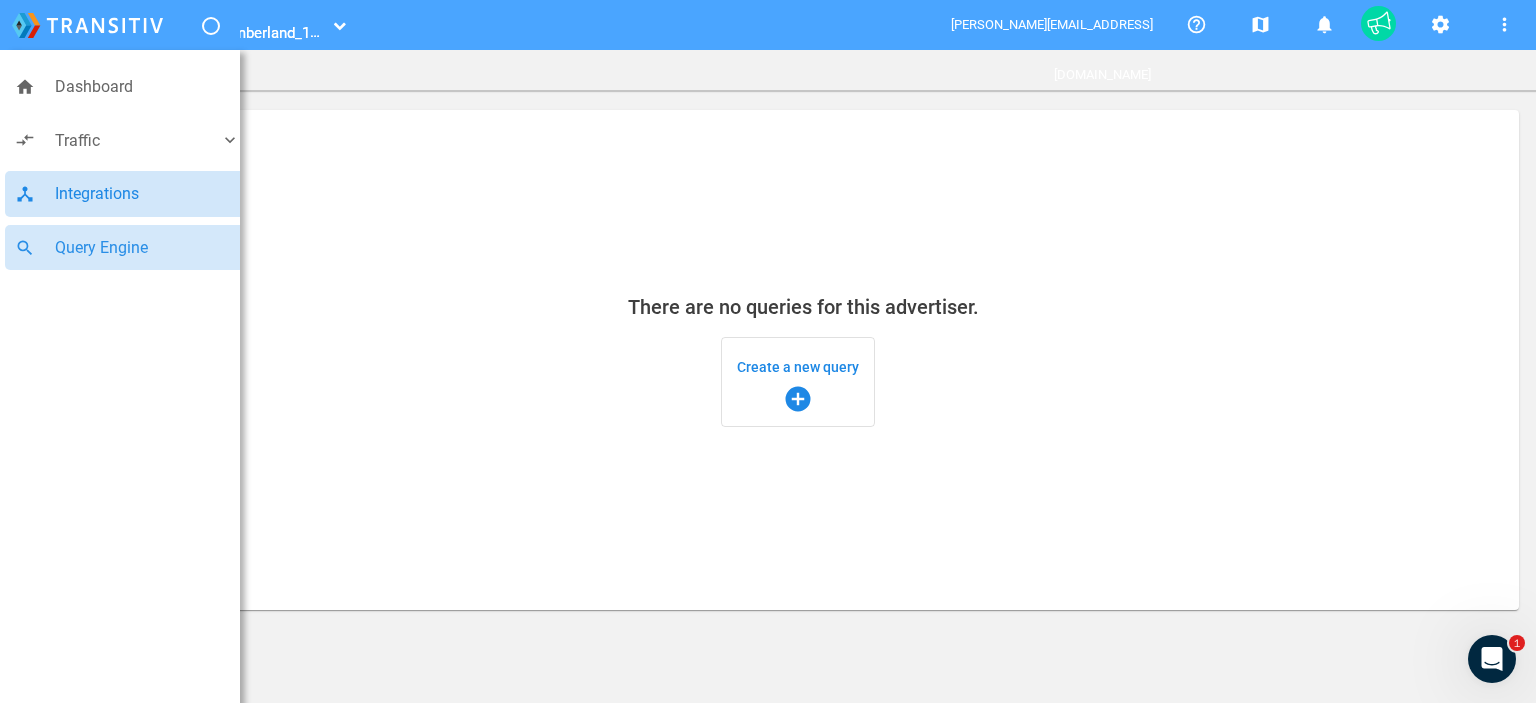 click on "device_hub Integrations" at bounding box center [127, 194] 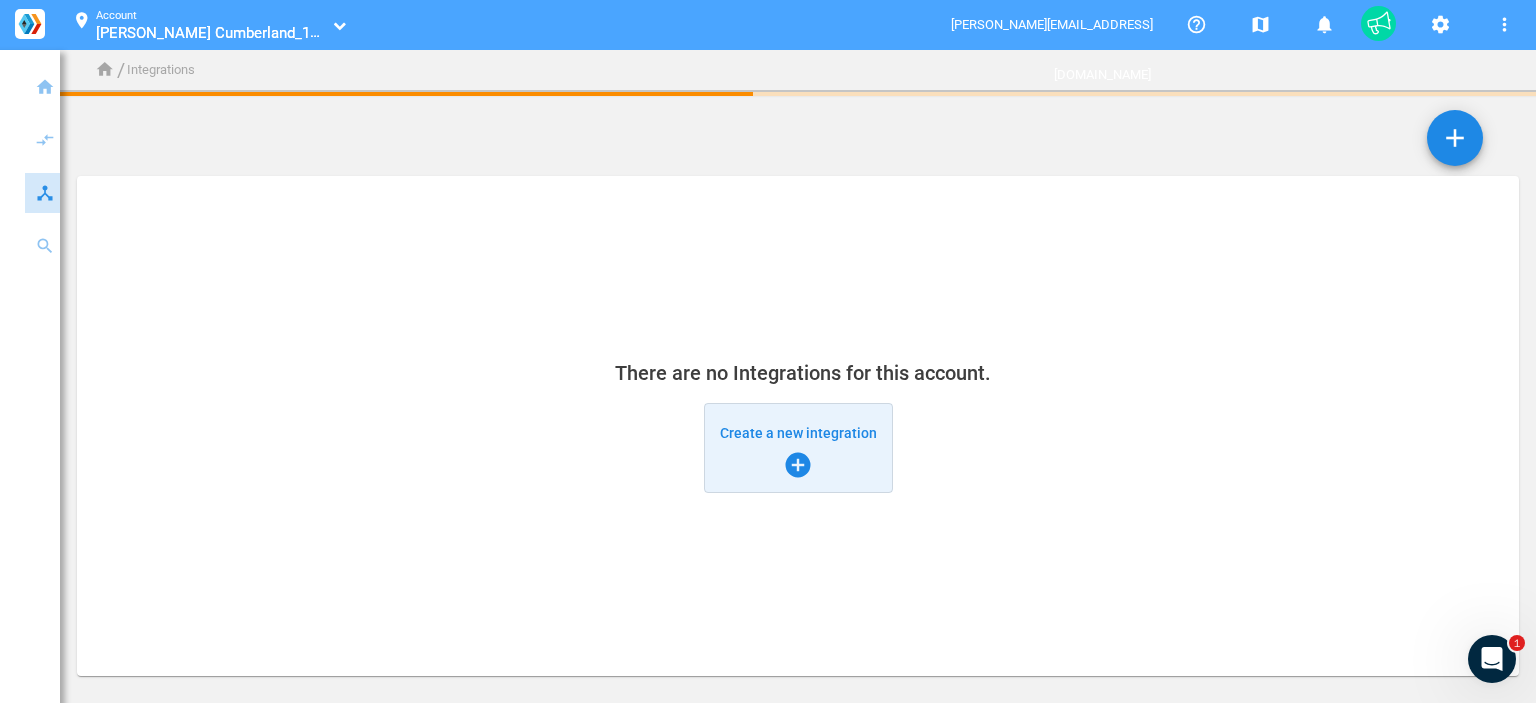 click on "add_circle" at bounding box center [798, 465] 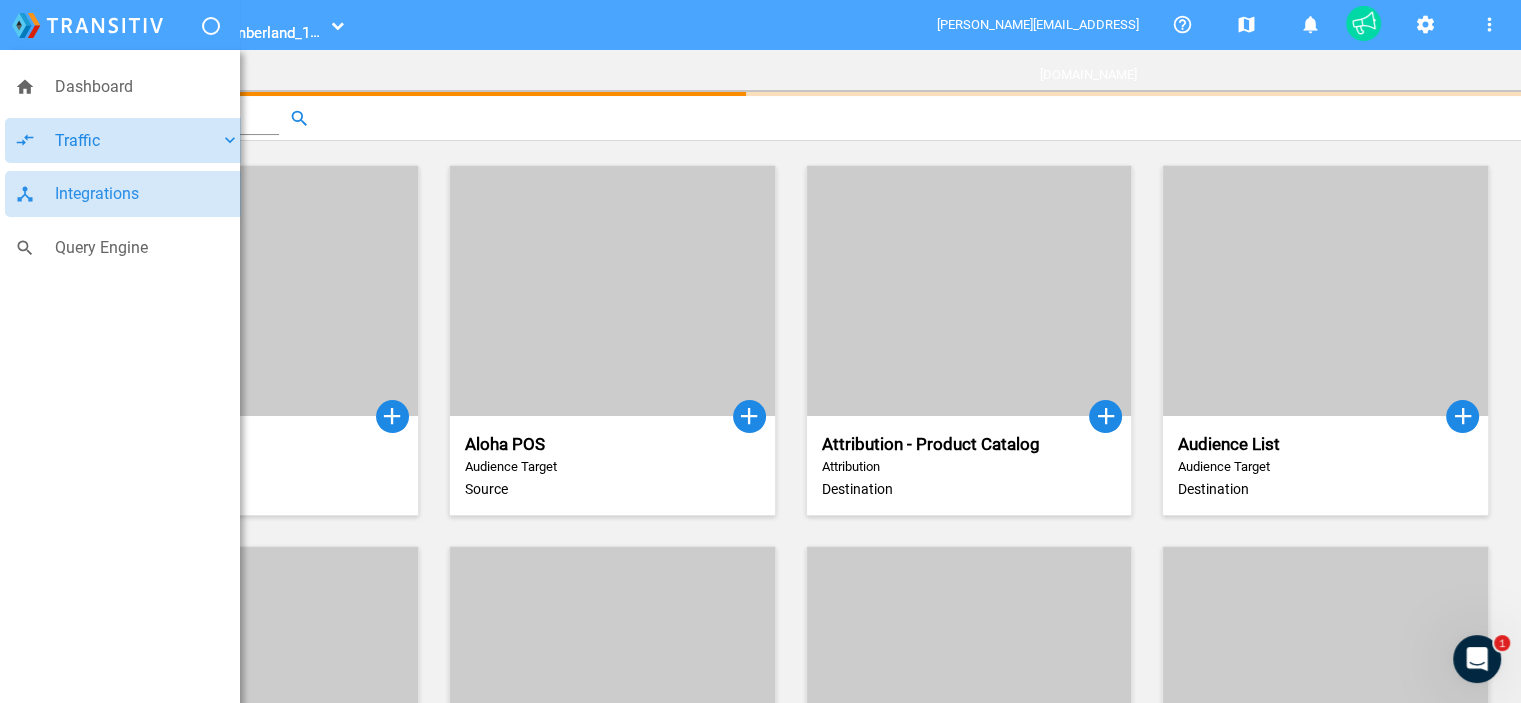 click on "Traffic" at bounding box center (137, 141) 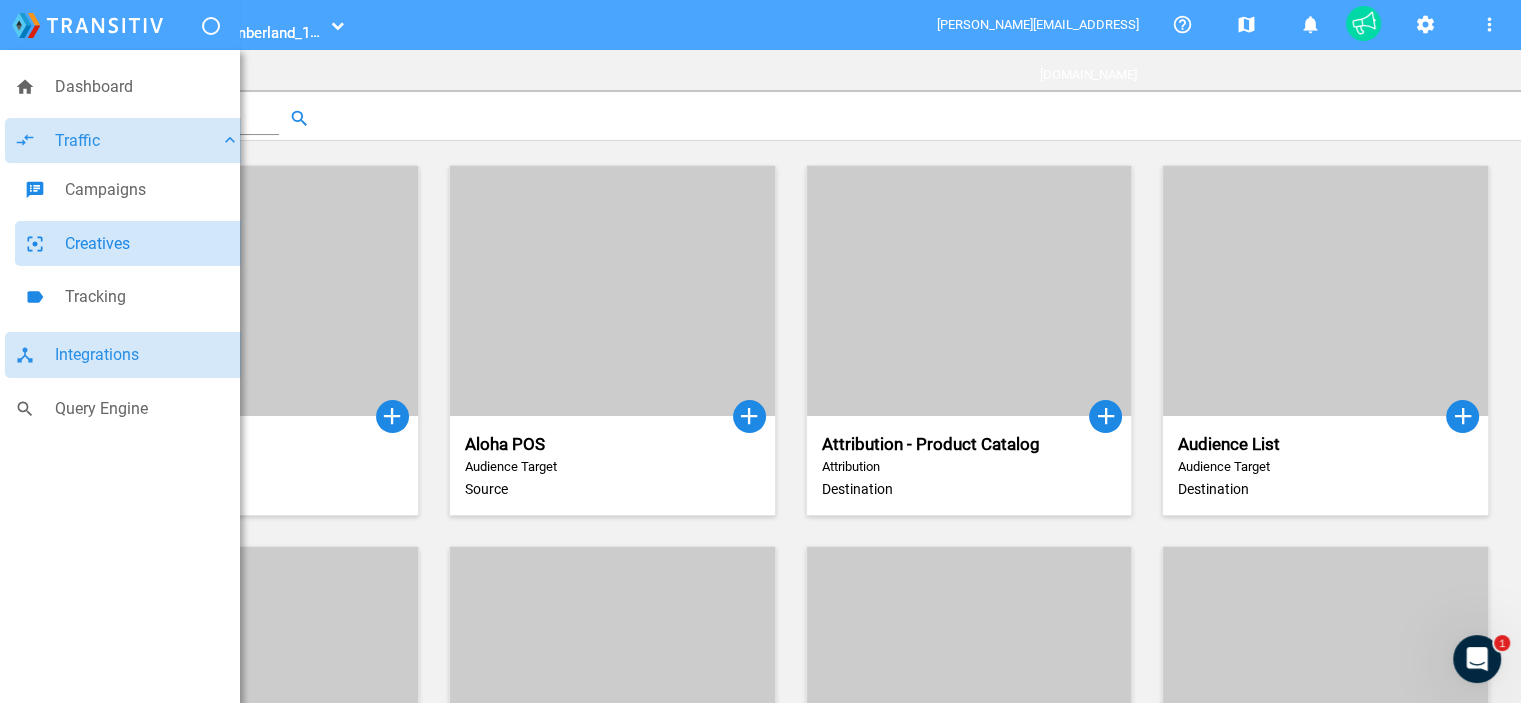 click on "Creatives" at bounding box center [152, 244] 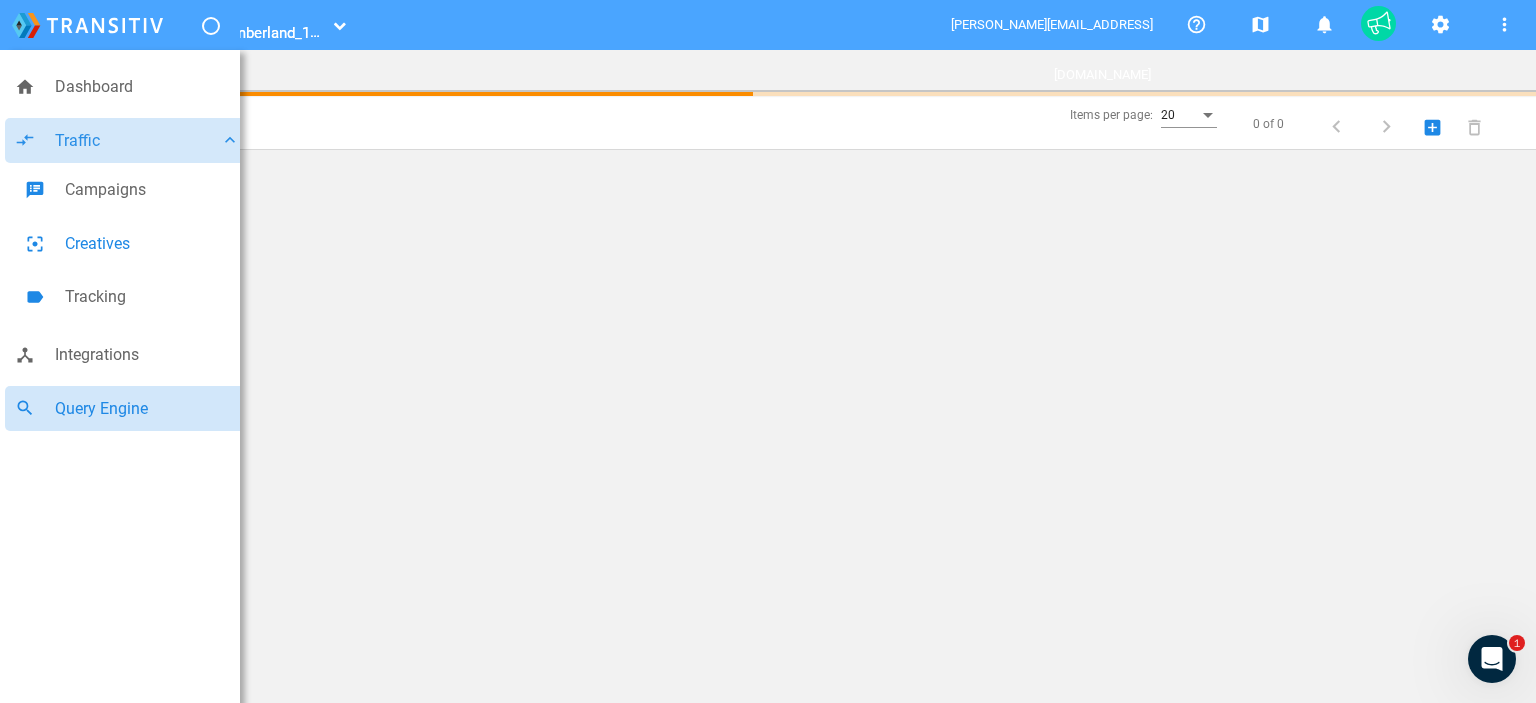 click on "search Query Engine" at bounding box center [127, 409] 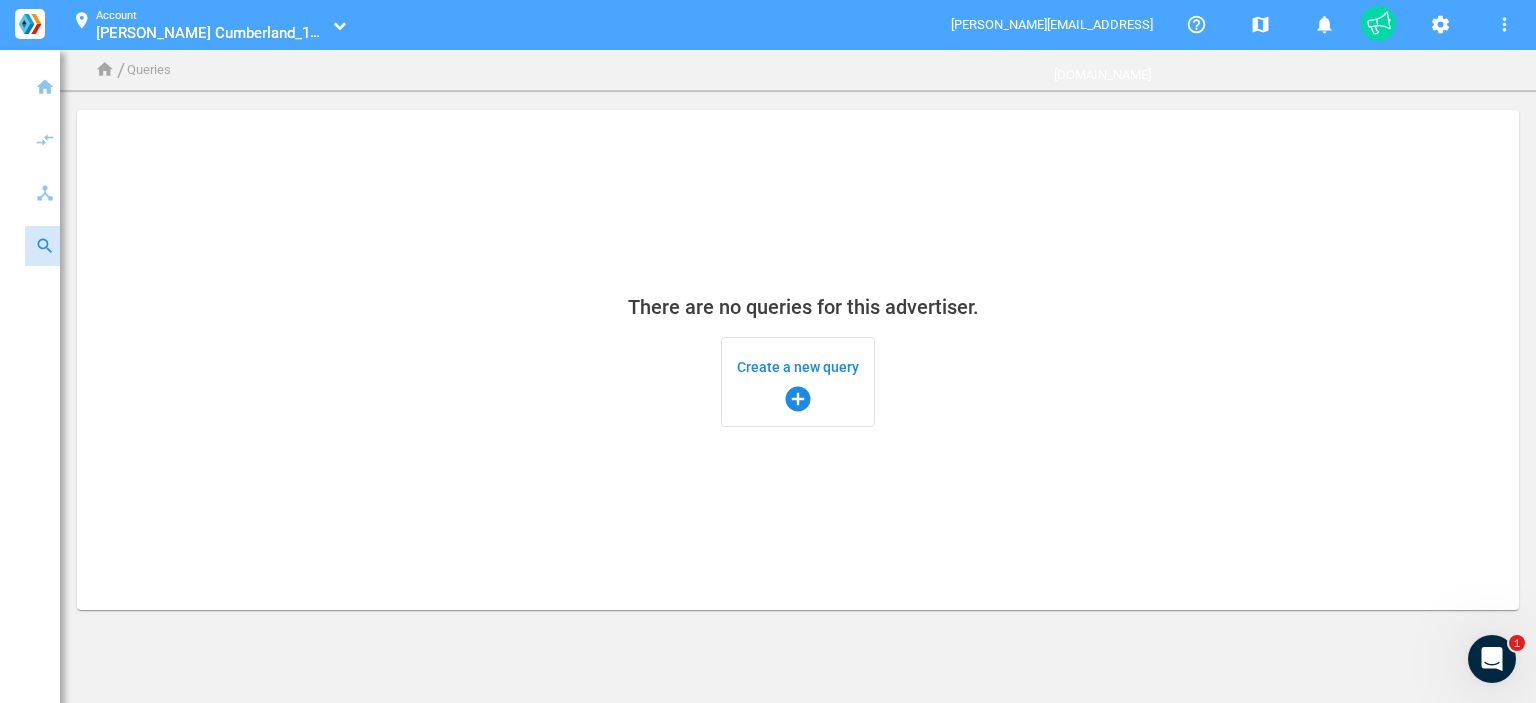 click on "add_circle" at bounding box center [798, 399] 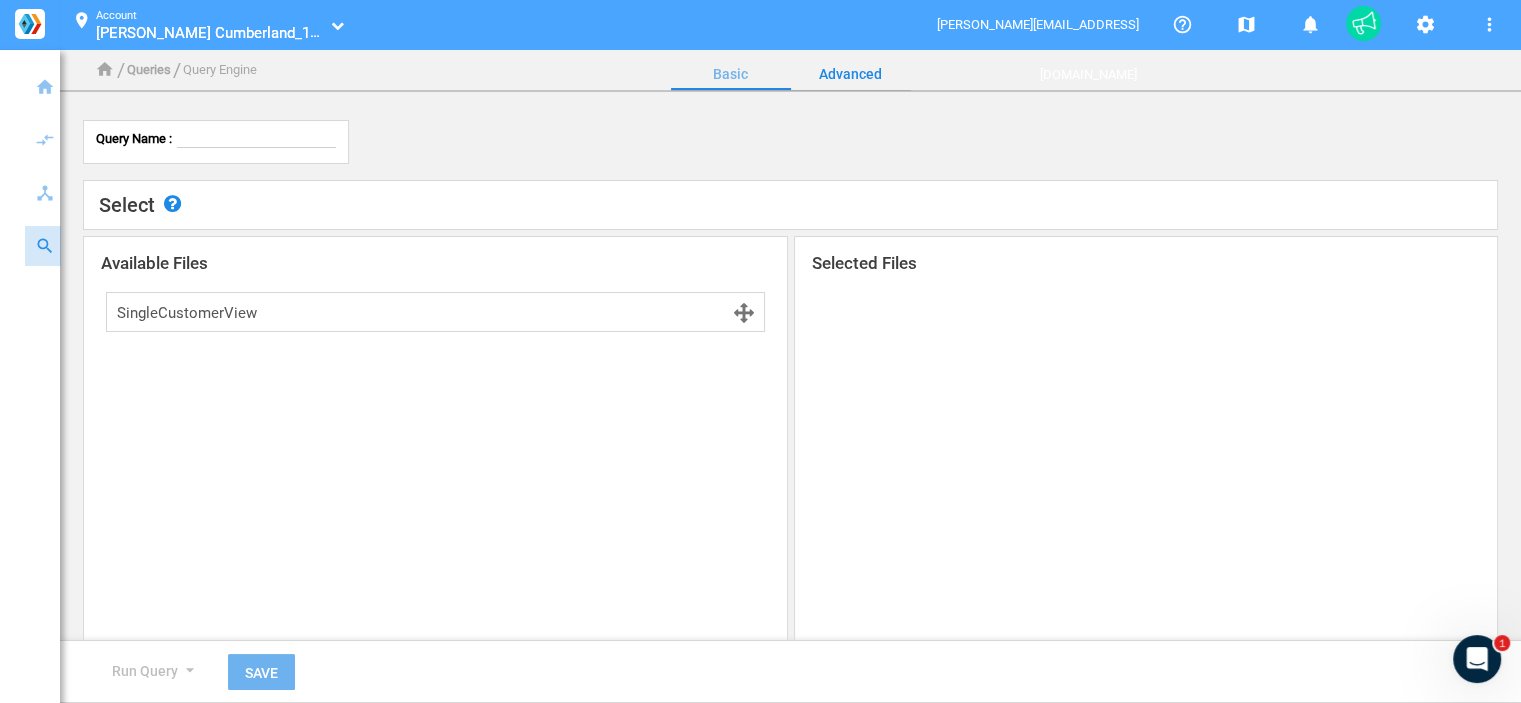 click on "Advanced" at bounding box center [851, 74] 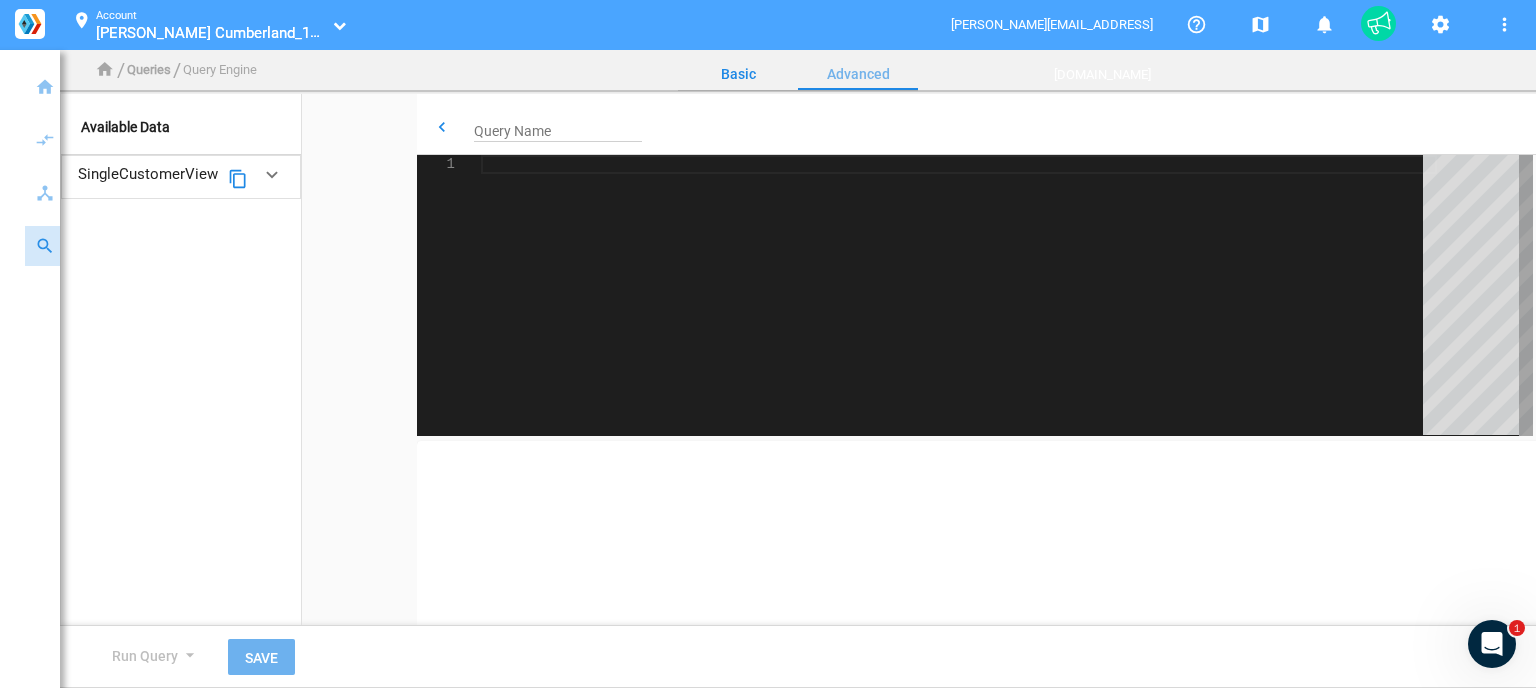 click on "Basic" at bounding box center [738, 74] 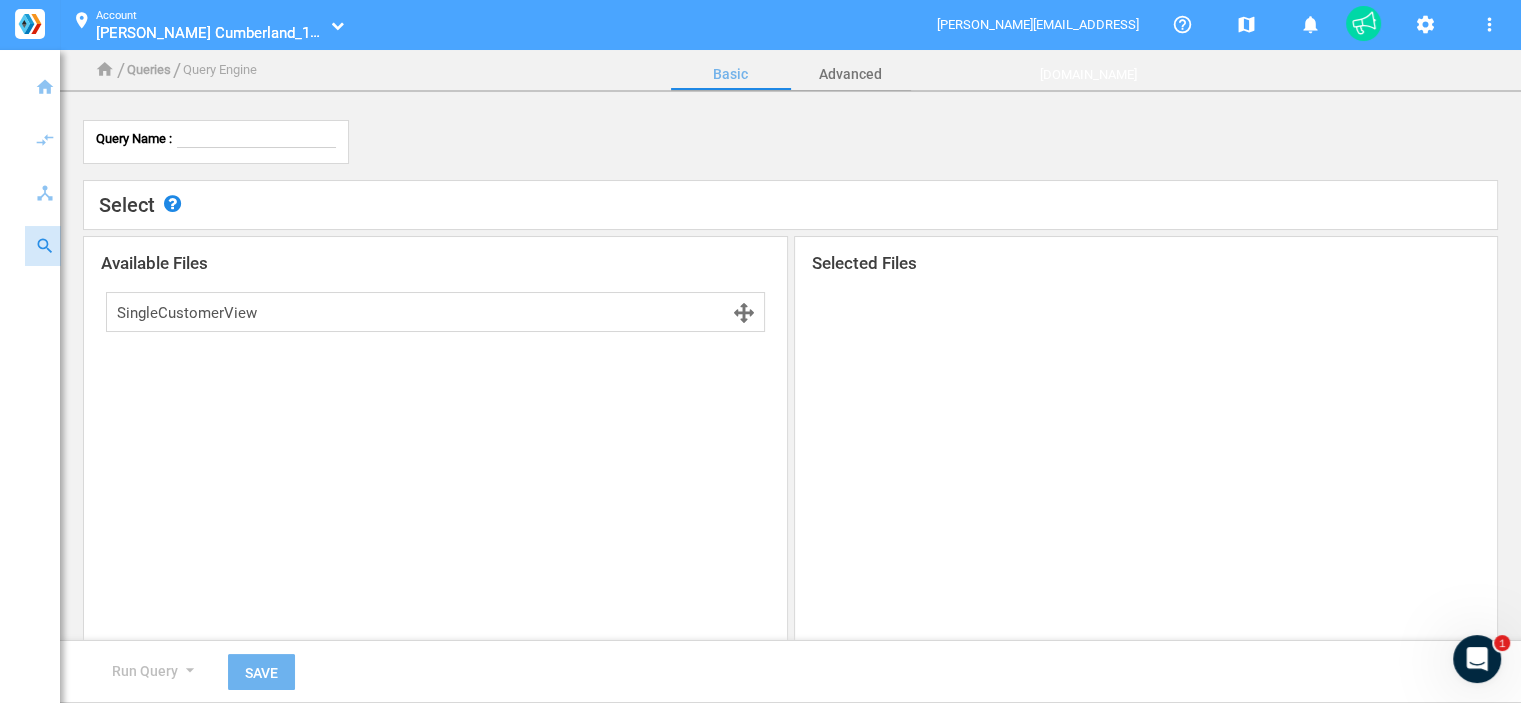 click on "location_on Account [PERSON_NAME] Cumberland_100001090 [PERSON_NAME] [GEOGRAPHIC_DATA]" at bounding box center [203, 25] 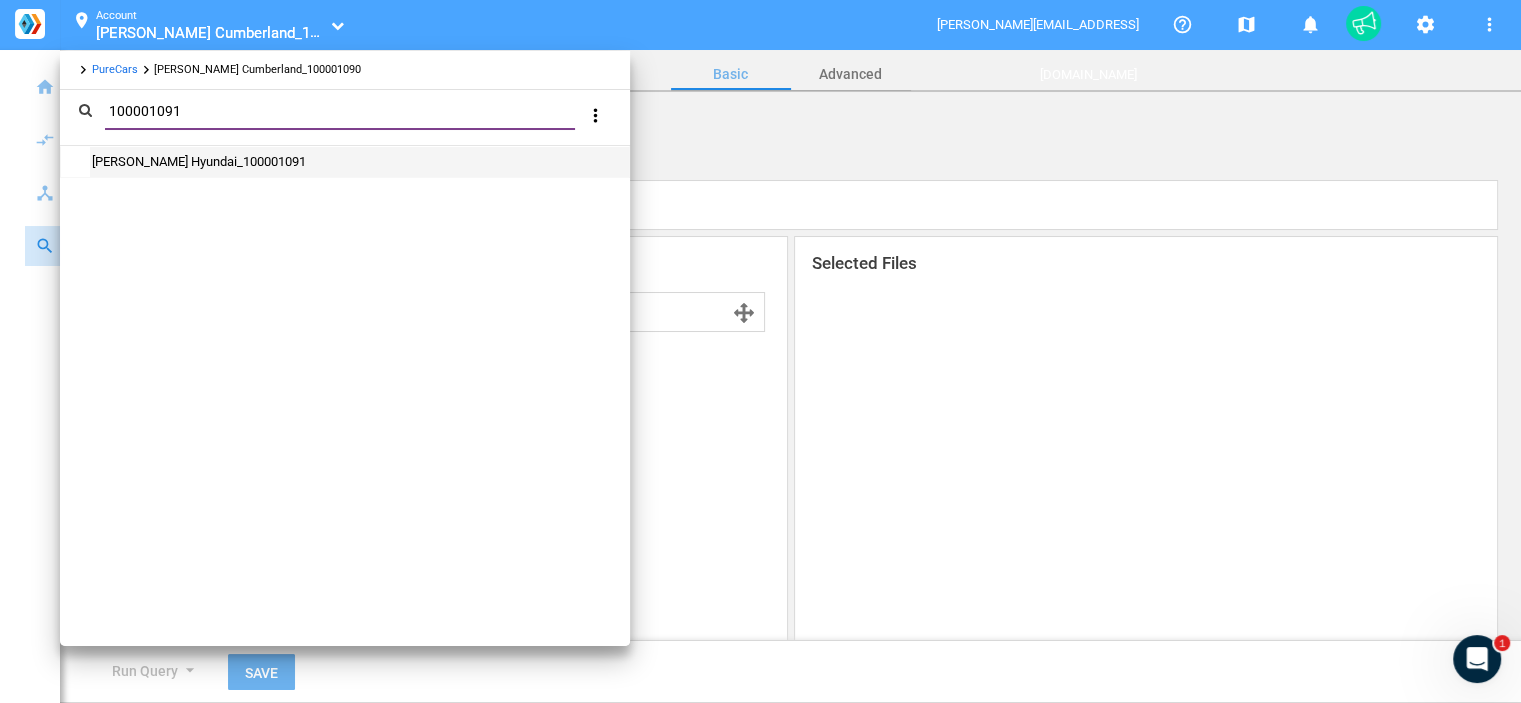 type on "100001091" 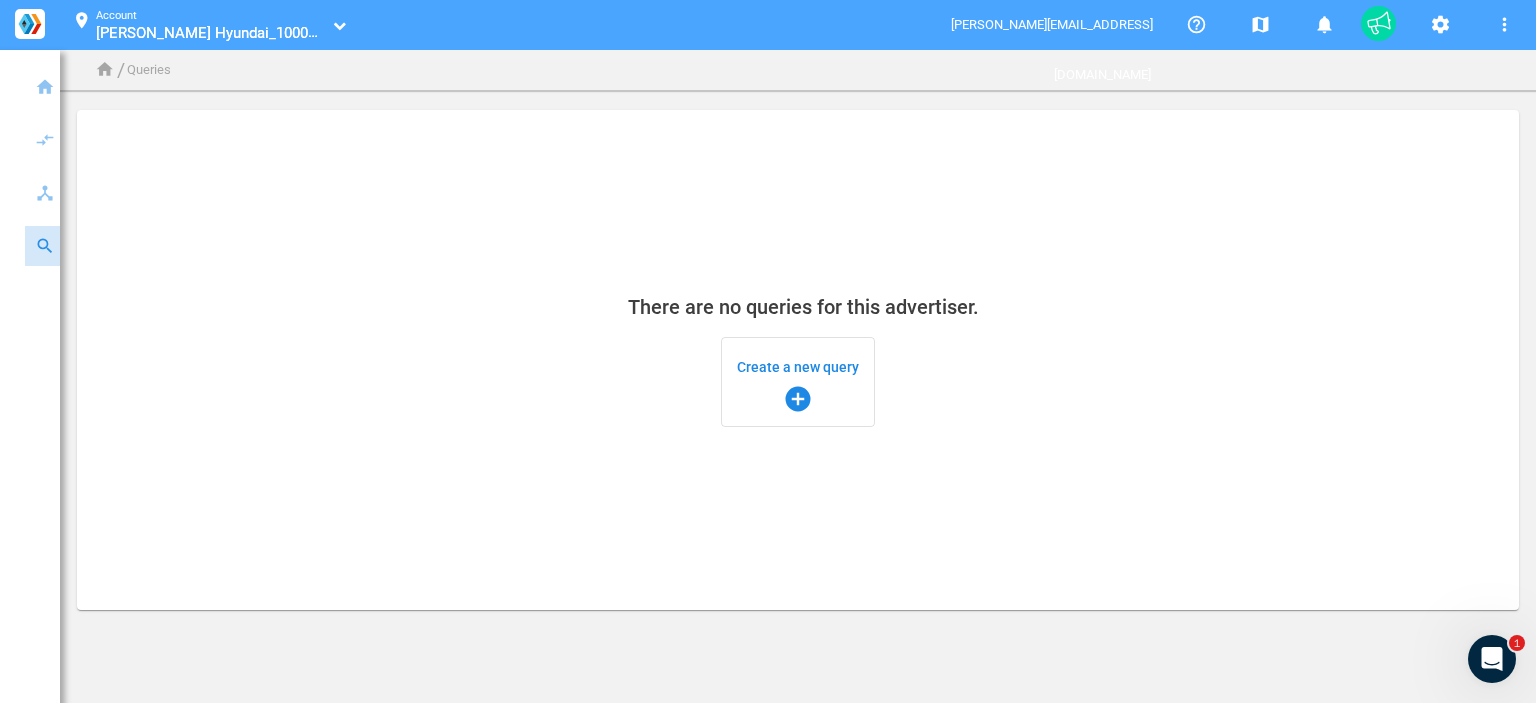 click on "Create a new query  add_circle" at bounding box center [798, 382] 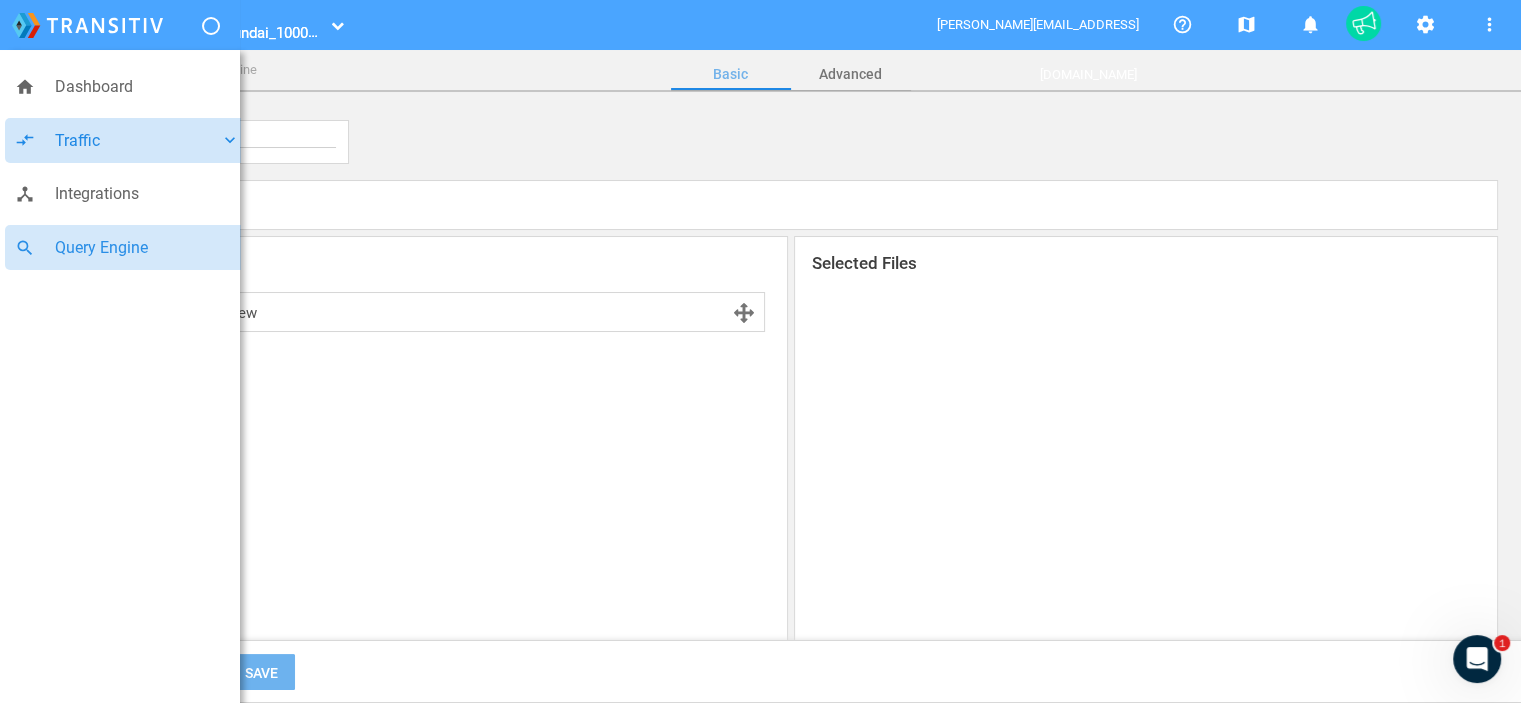 click on "compare_arrows Traffic keyboard_arrow_down" at bounding box center (127, 141) 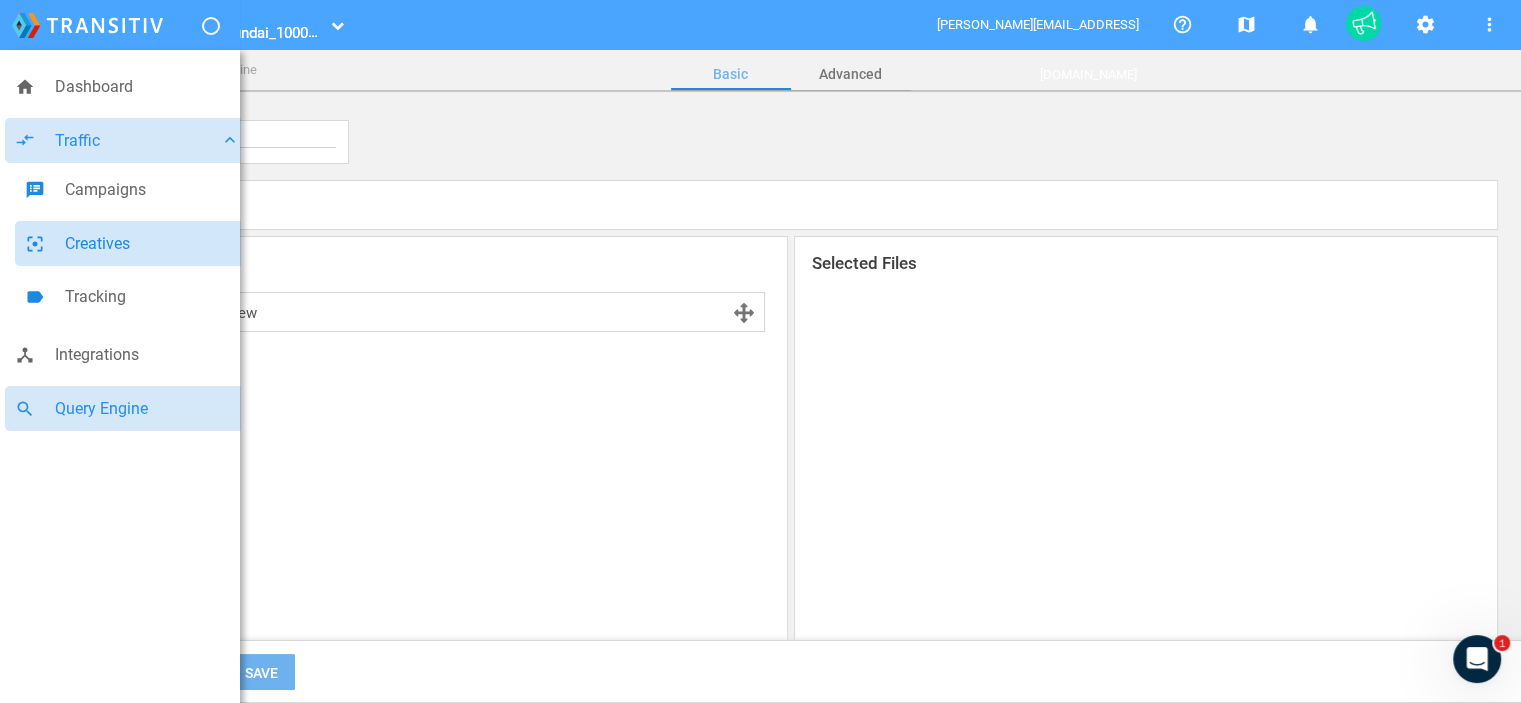 click on "Creatives" at bounding box center [152, 244] 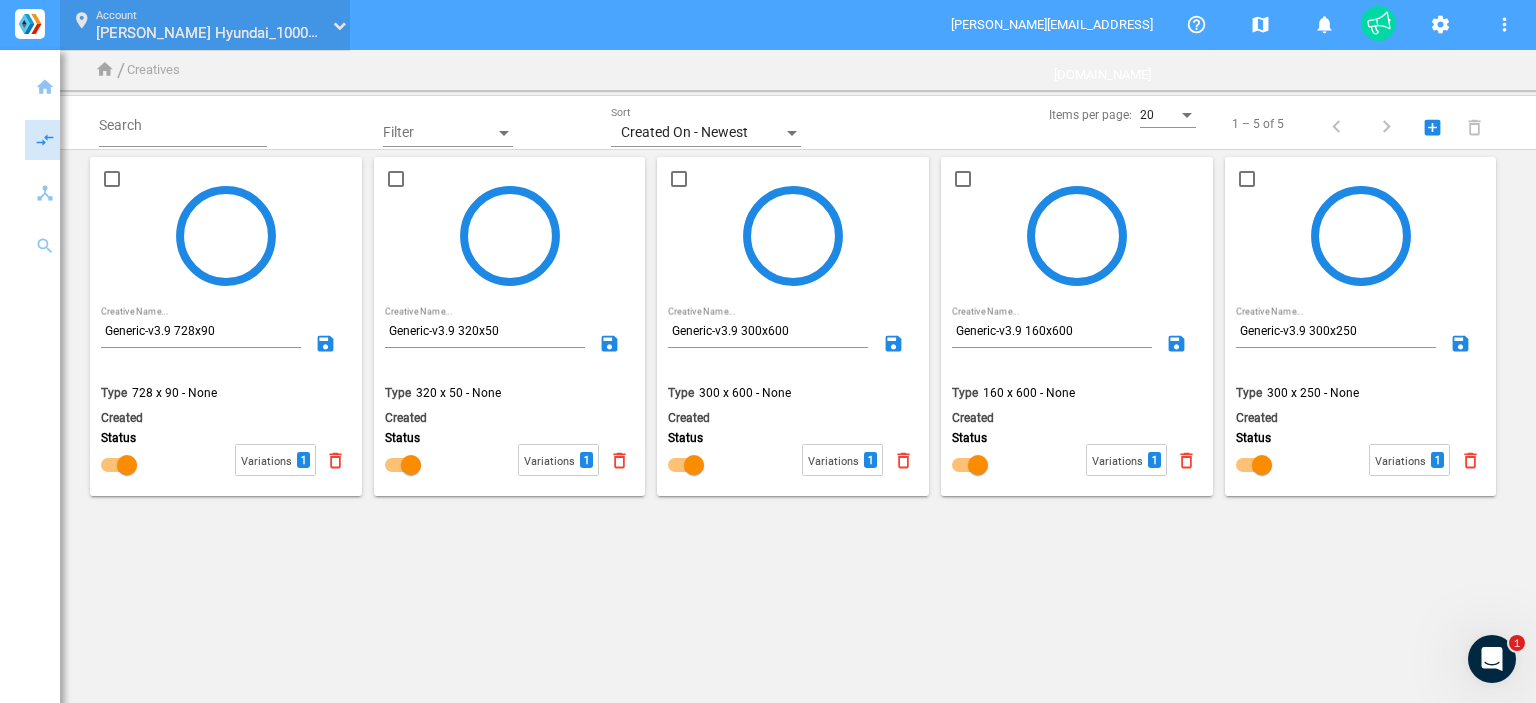 click on "location_on Account [PERSON_NAME] Hyundai_100001091 [PERSON_NAME] Hyundai_100001091" at bounding box center [205, 25] 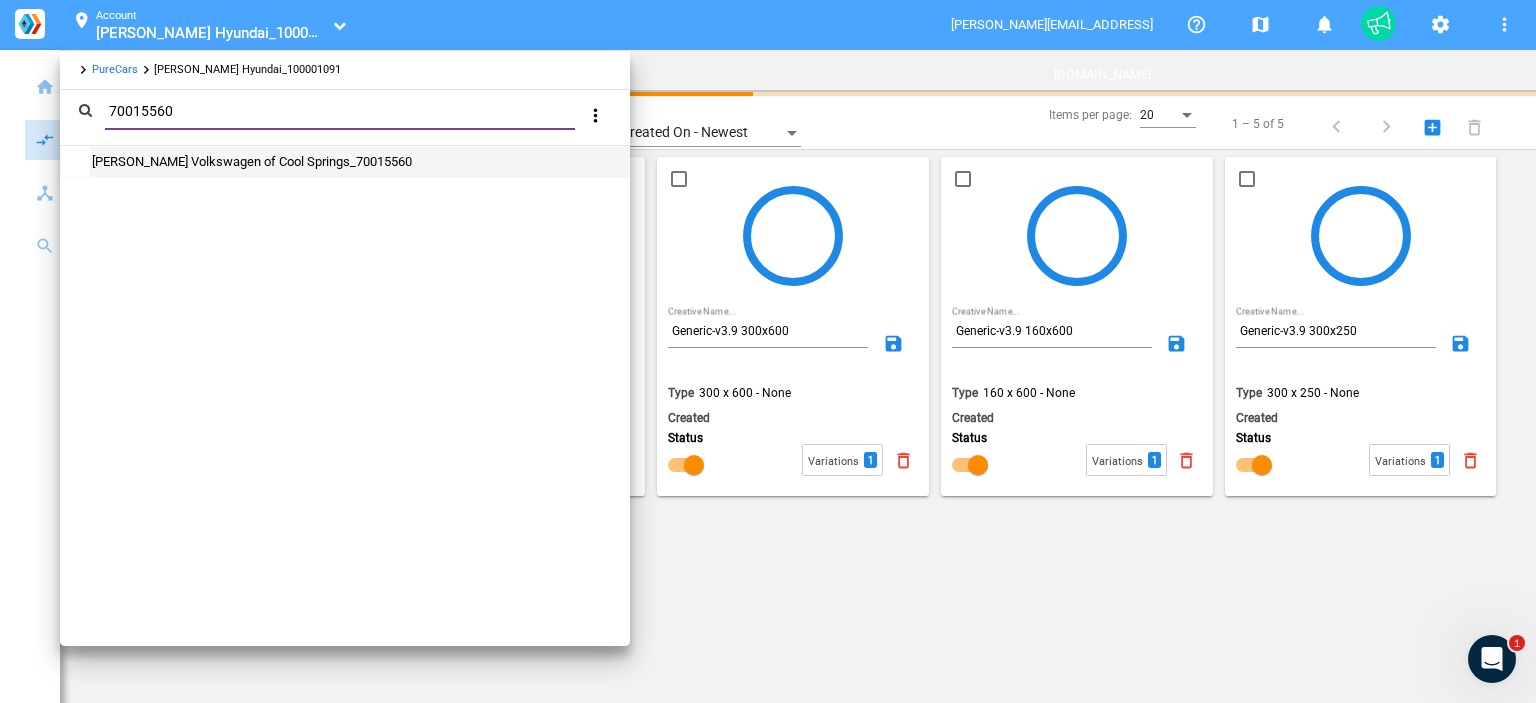 type on "70015560" 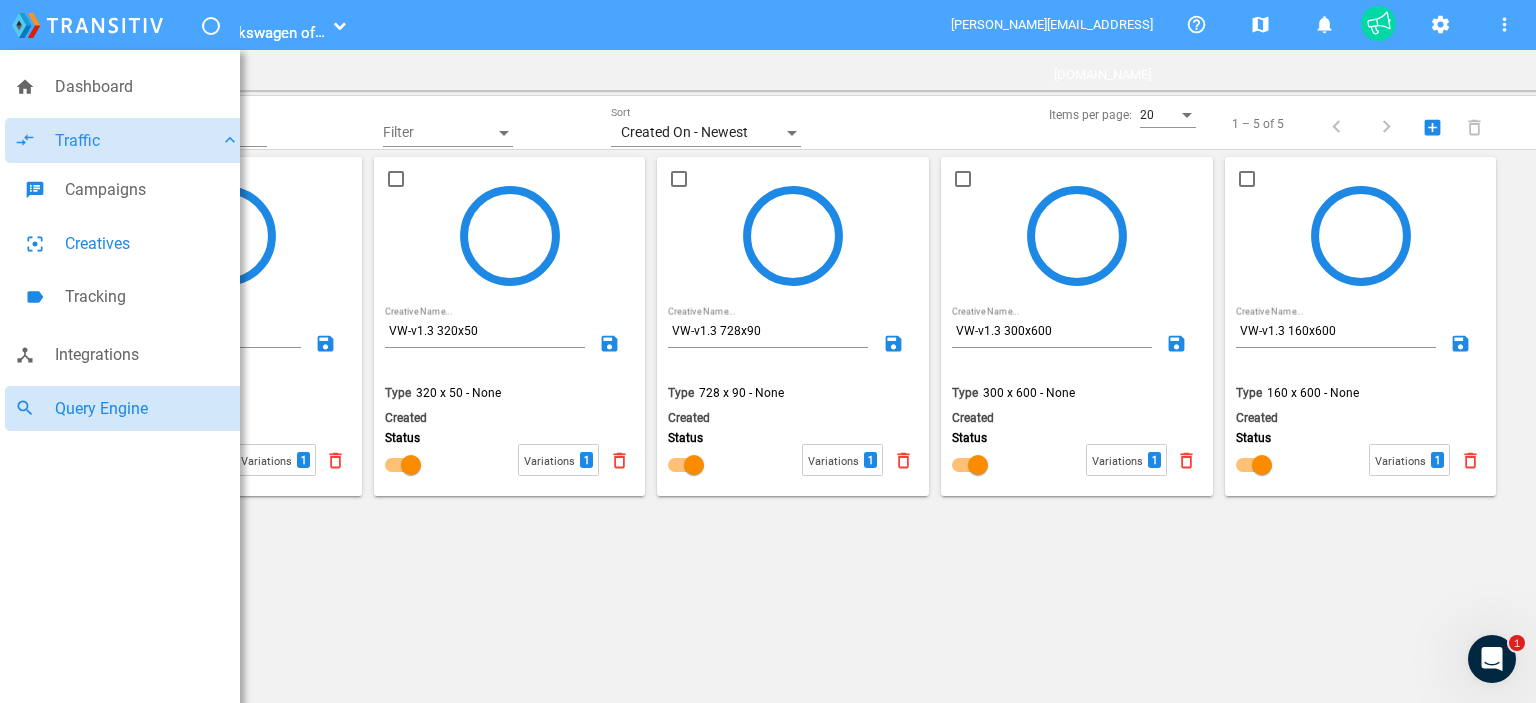 click on "Query Engine" at bounding box center (147, 409) 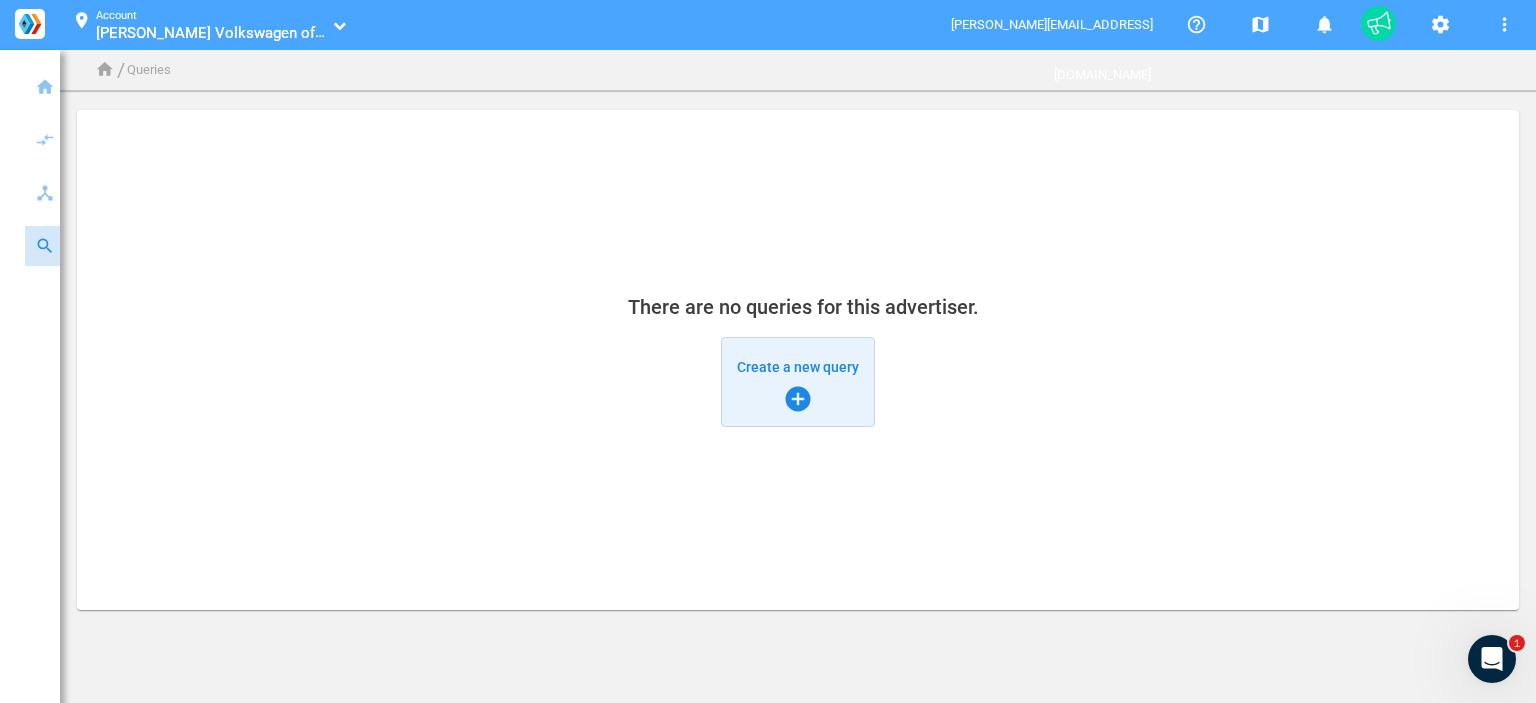 click on "Create a new query  add_circle" at bounding box center [798, 382] 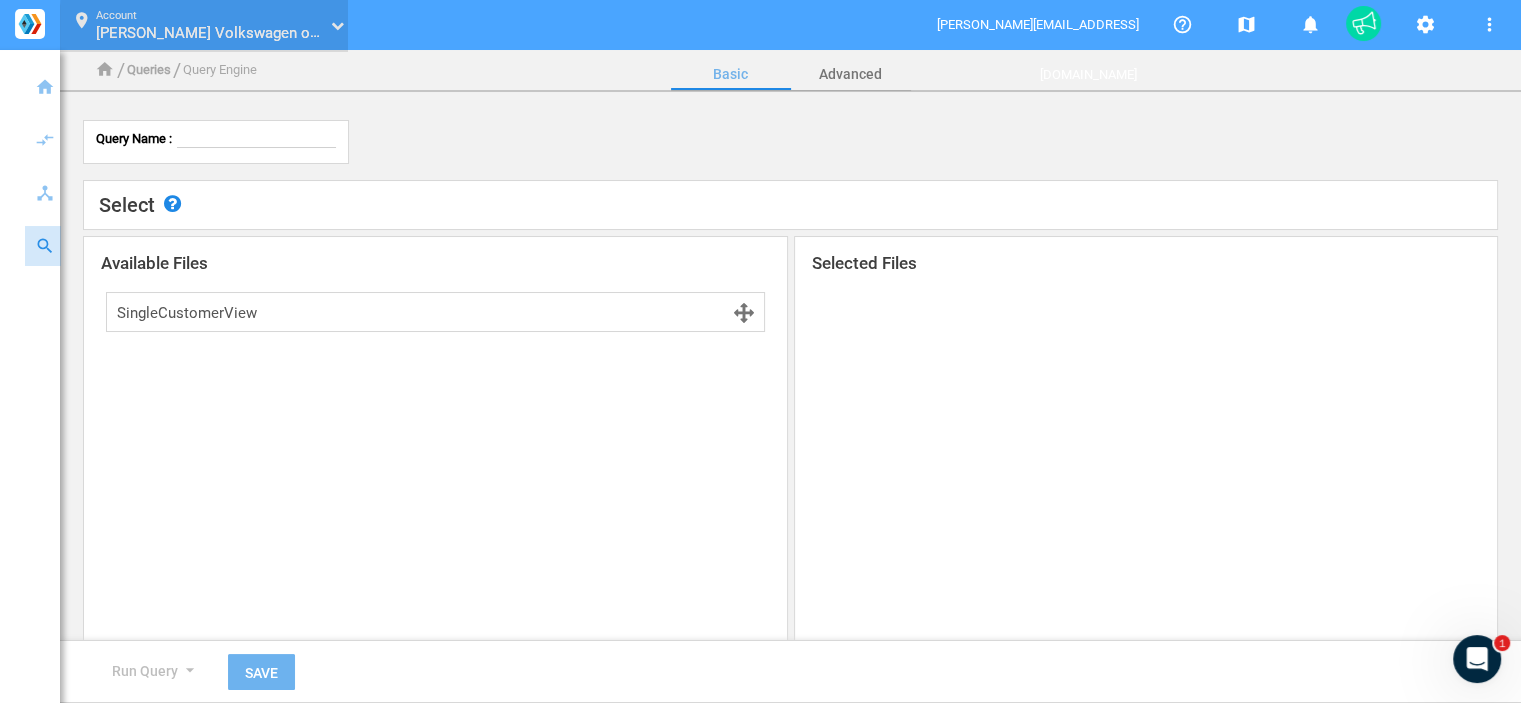 click 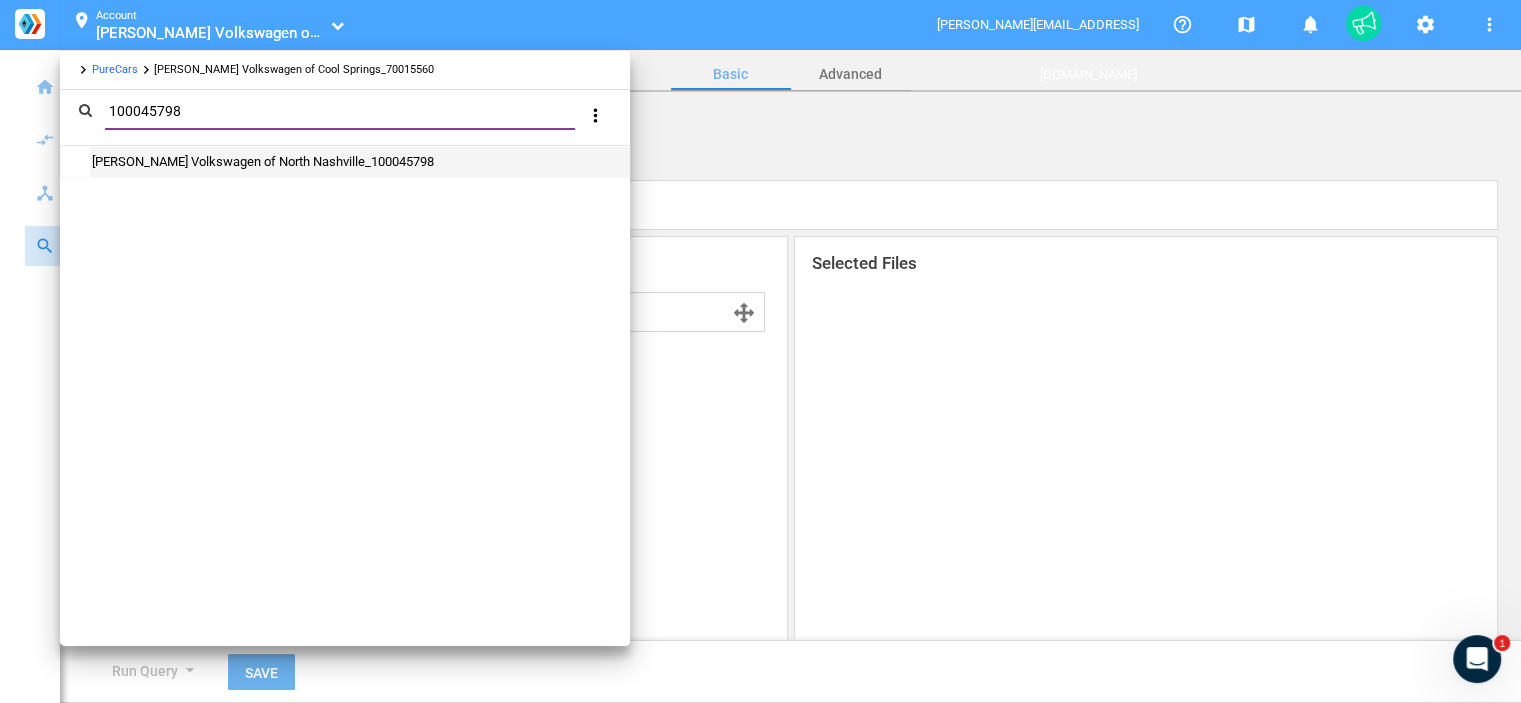 type on "100045798" 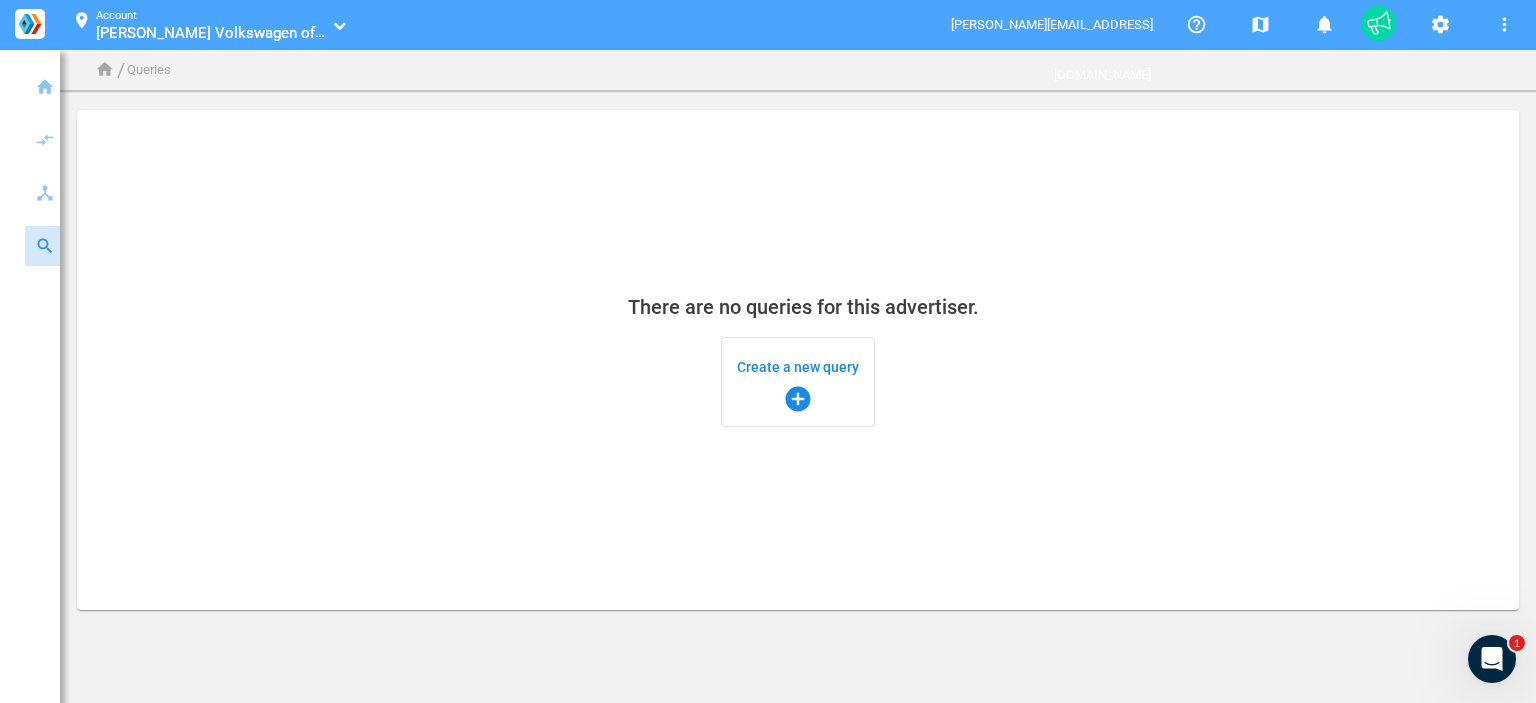 click on "Create a new query  add_circle" at bounding box center (798, 382) 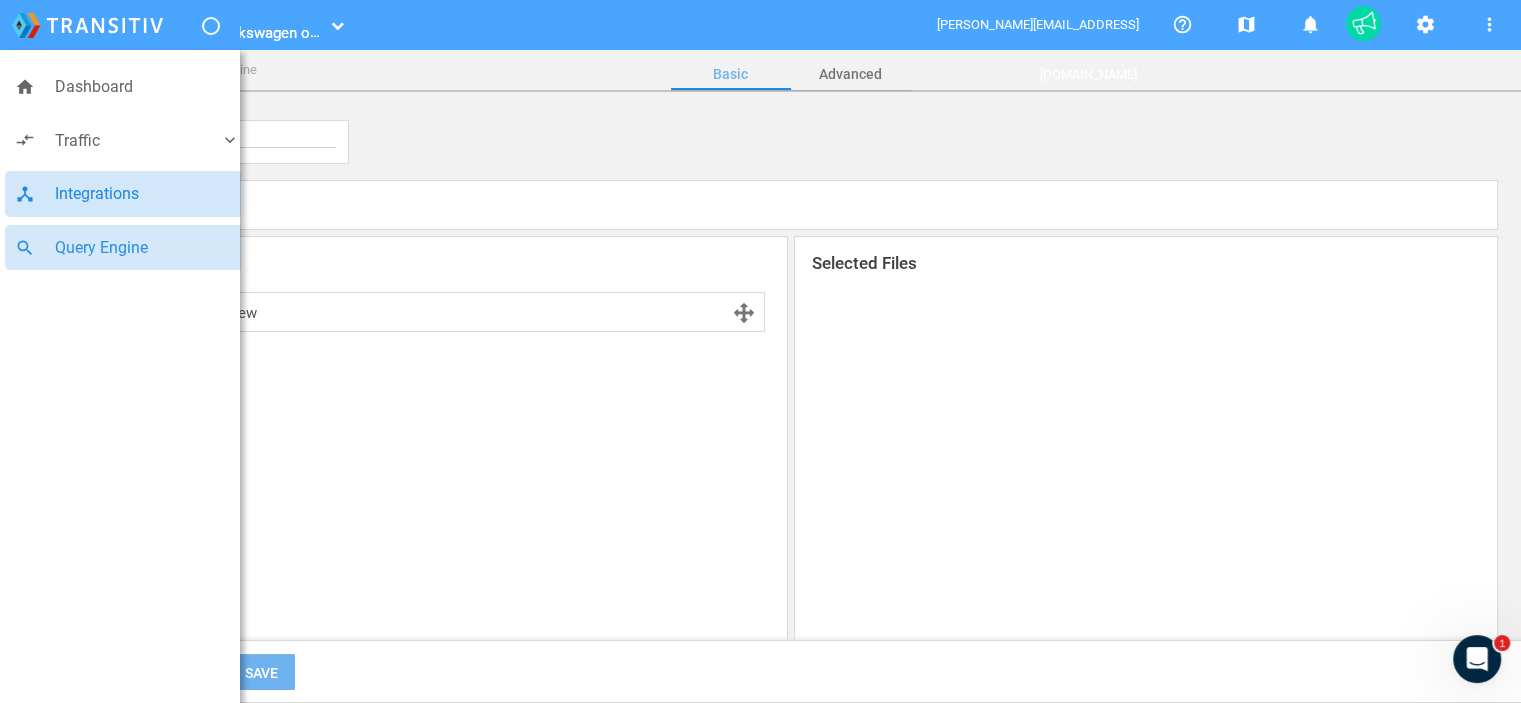 click on "device_hub Integrations" at bounding box center (127, 194) 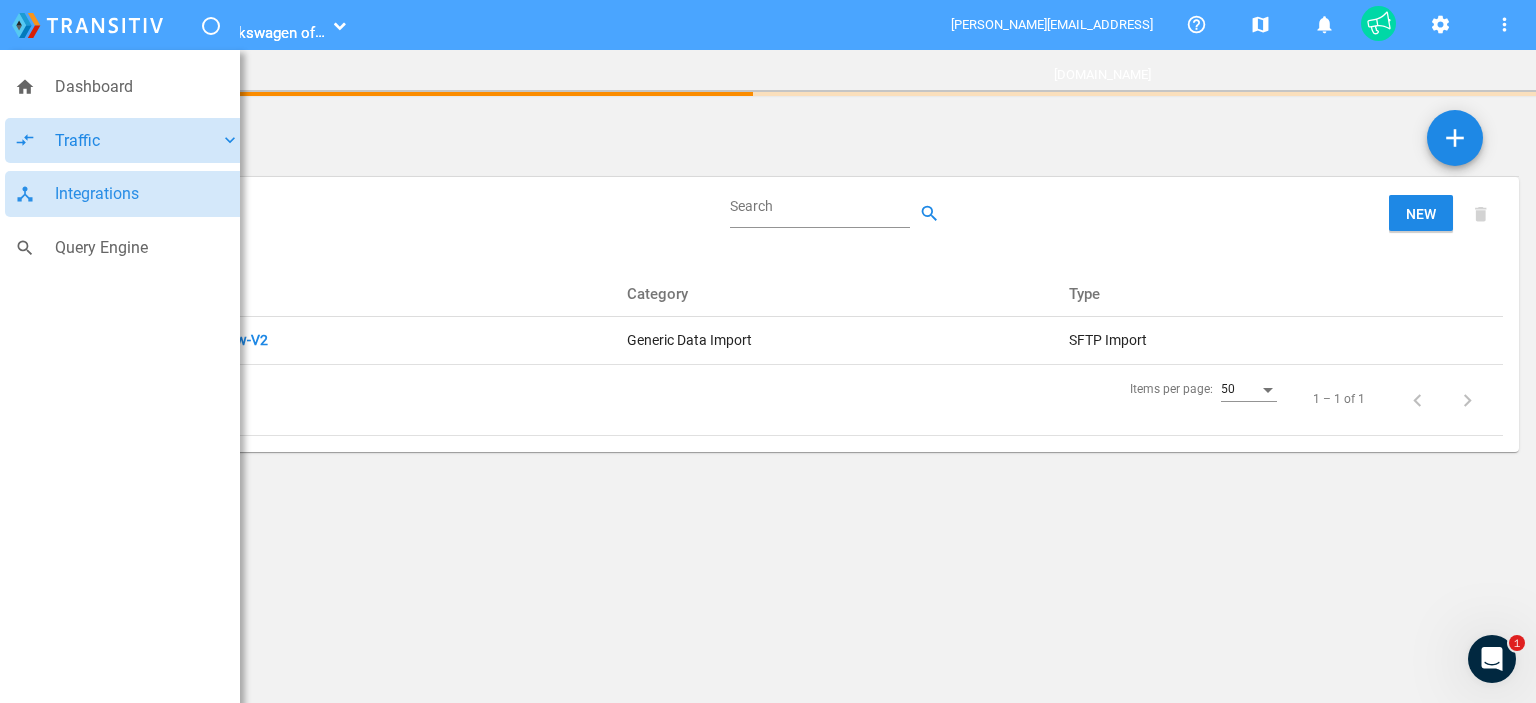 click on "Traffic" at bounding box center [137, 141] 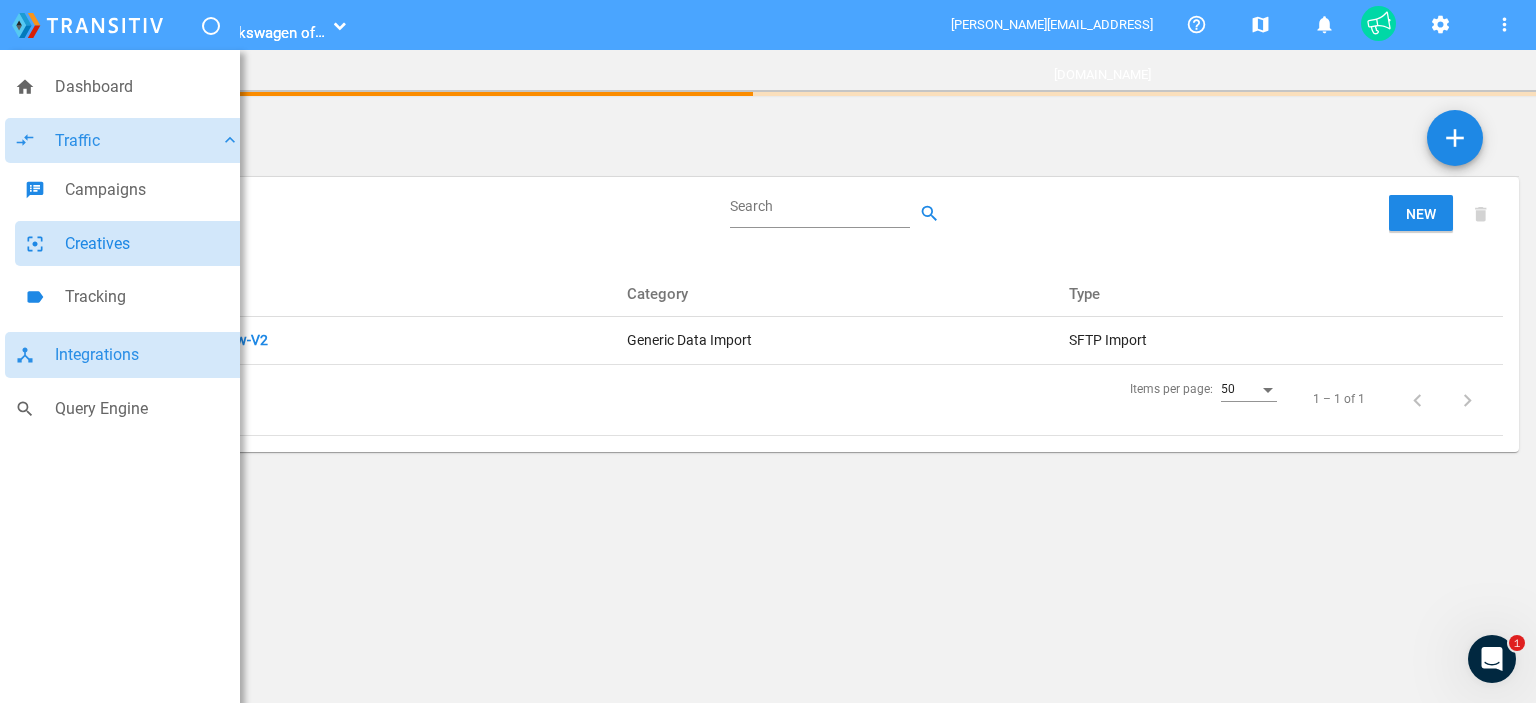 click on "Creatives" at bounding box center (152, 244) 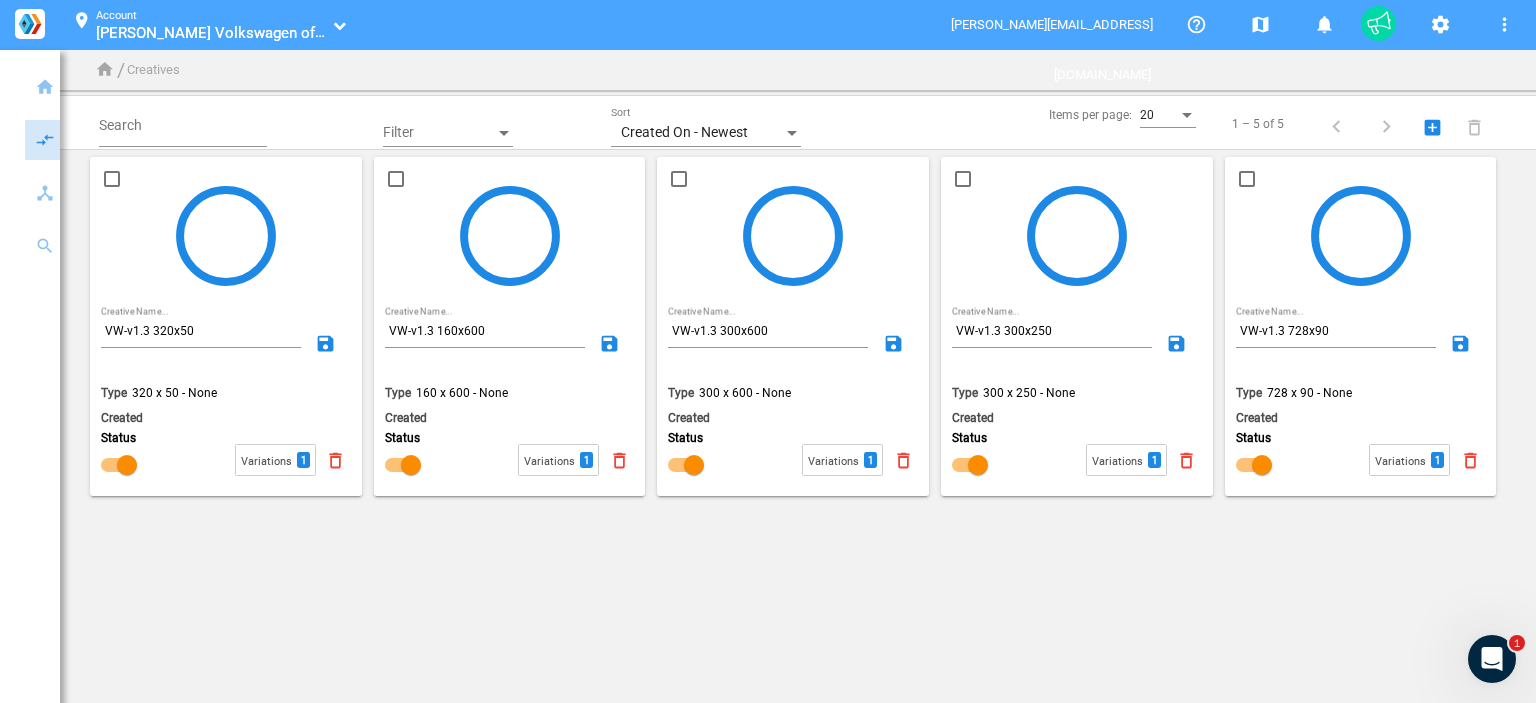 click on "location_on Account [PERSON_NAME] Volkswagen of [GEOGRAPHIC_DATA] [PERSON_NAME] Volkswagen of [GEOGRAPHIC_DATA]" at bounding box center (205, 25) 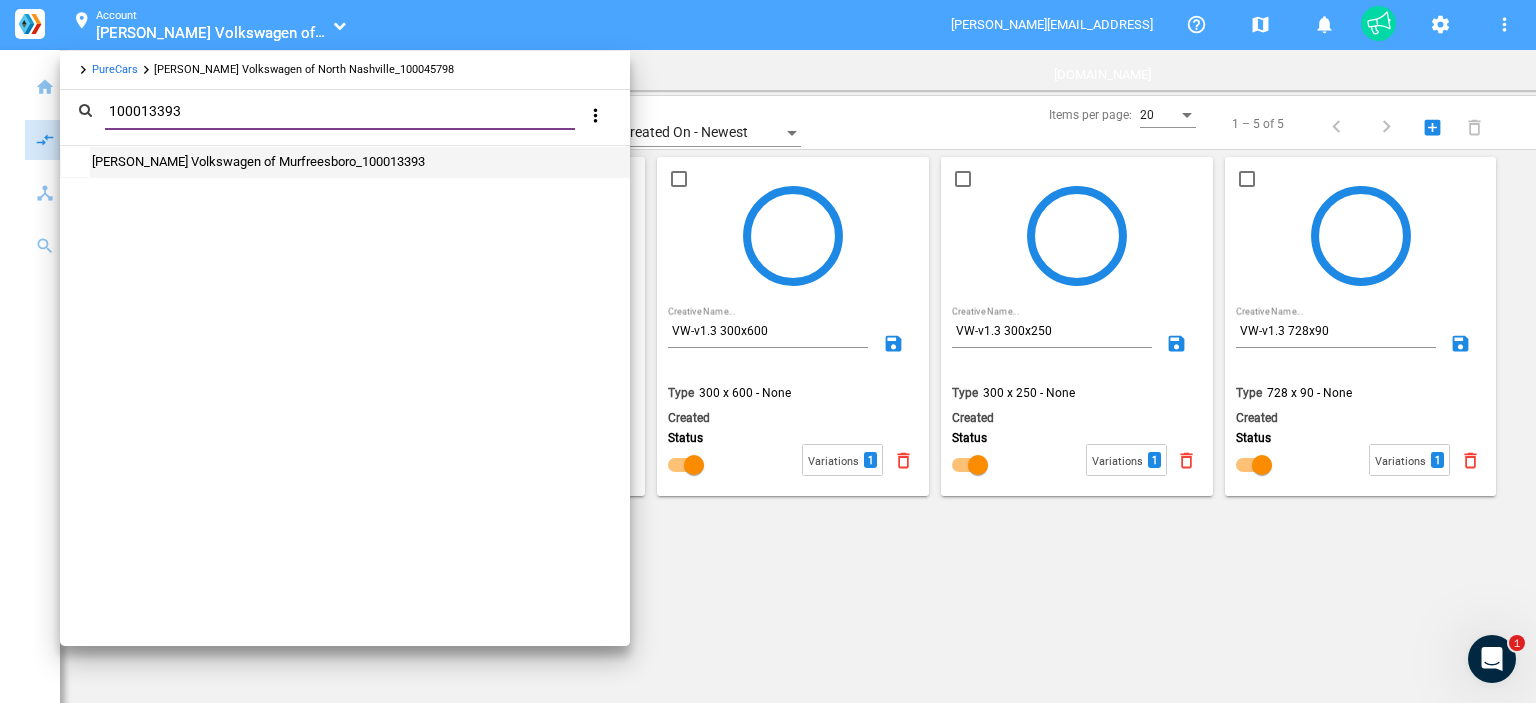 type on "100013393" 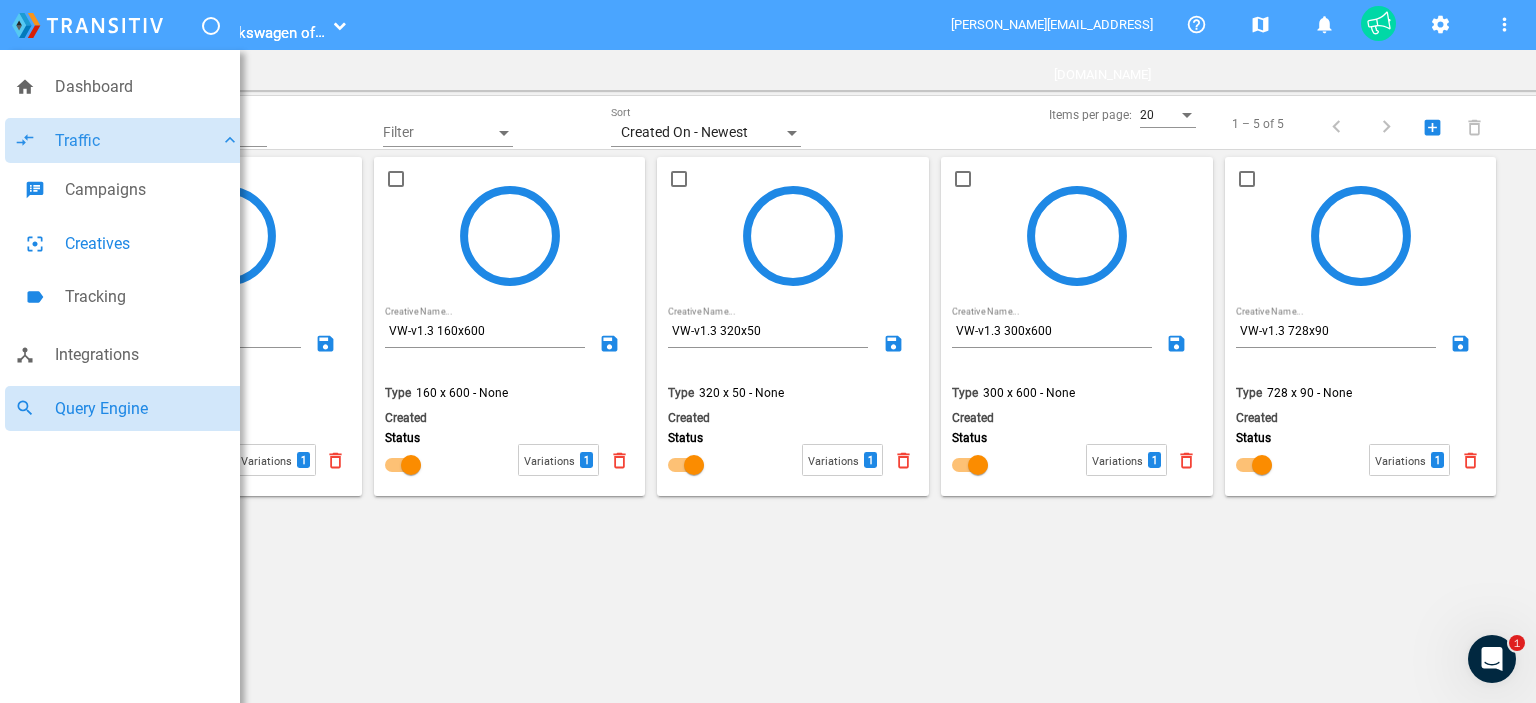 click on "Query Engine" at bounding box center (147, 409) 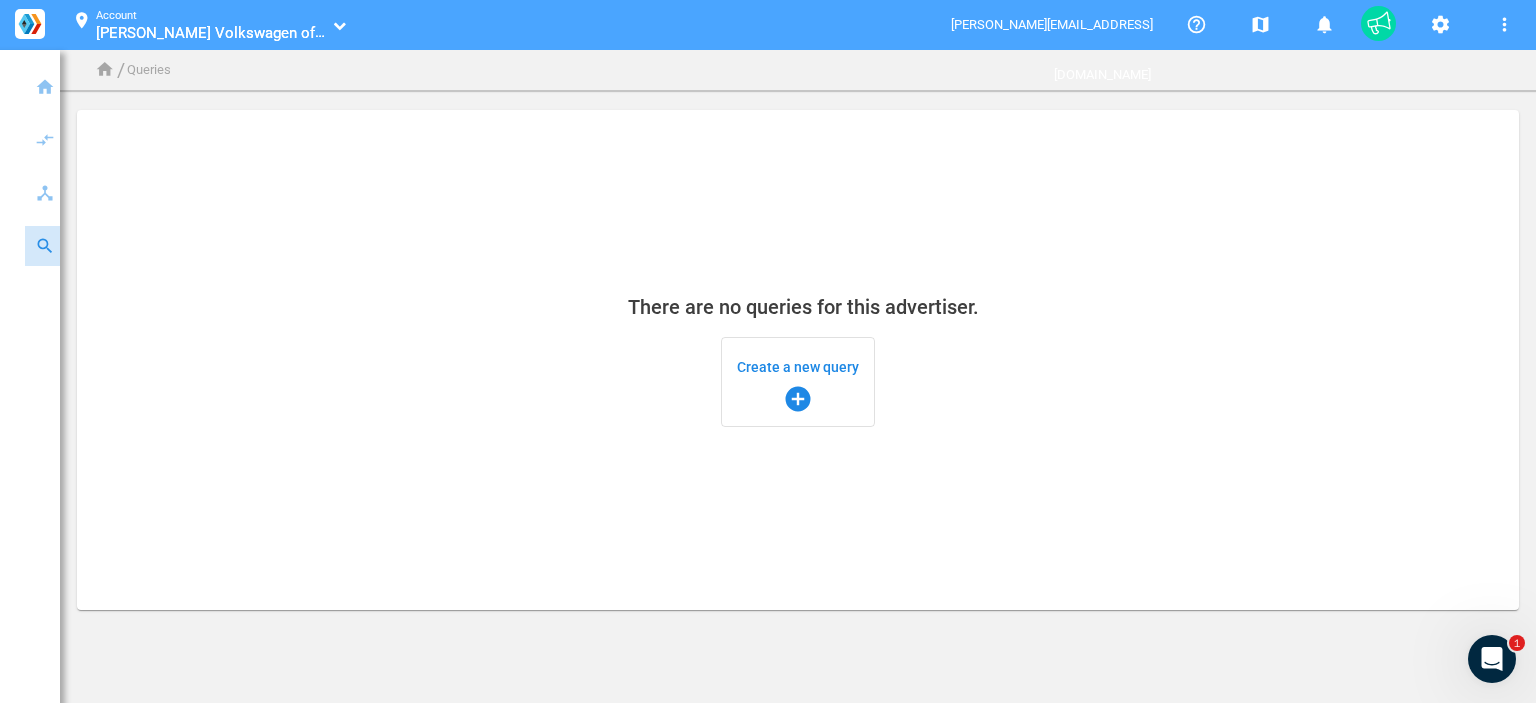 click on "Create a new query  add_circle" at bounding box center (798, 382) 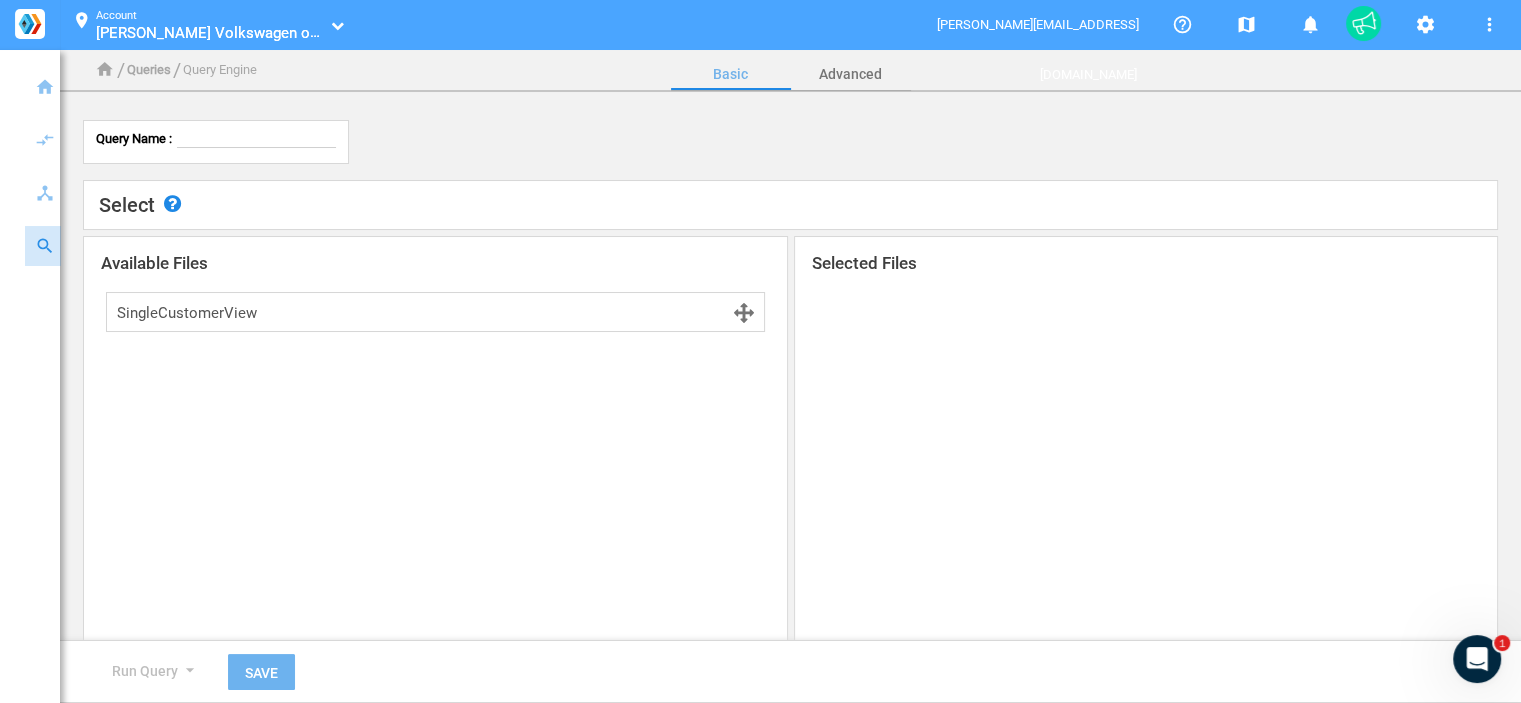 click on "[PERSON_NAME] Volkswagen of Murfreesboro_100013393" at bounding box center (292, 32) 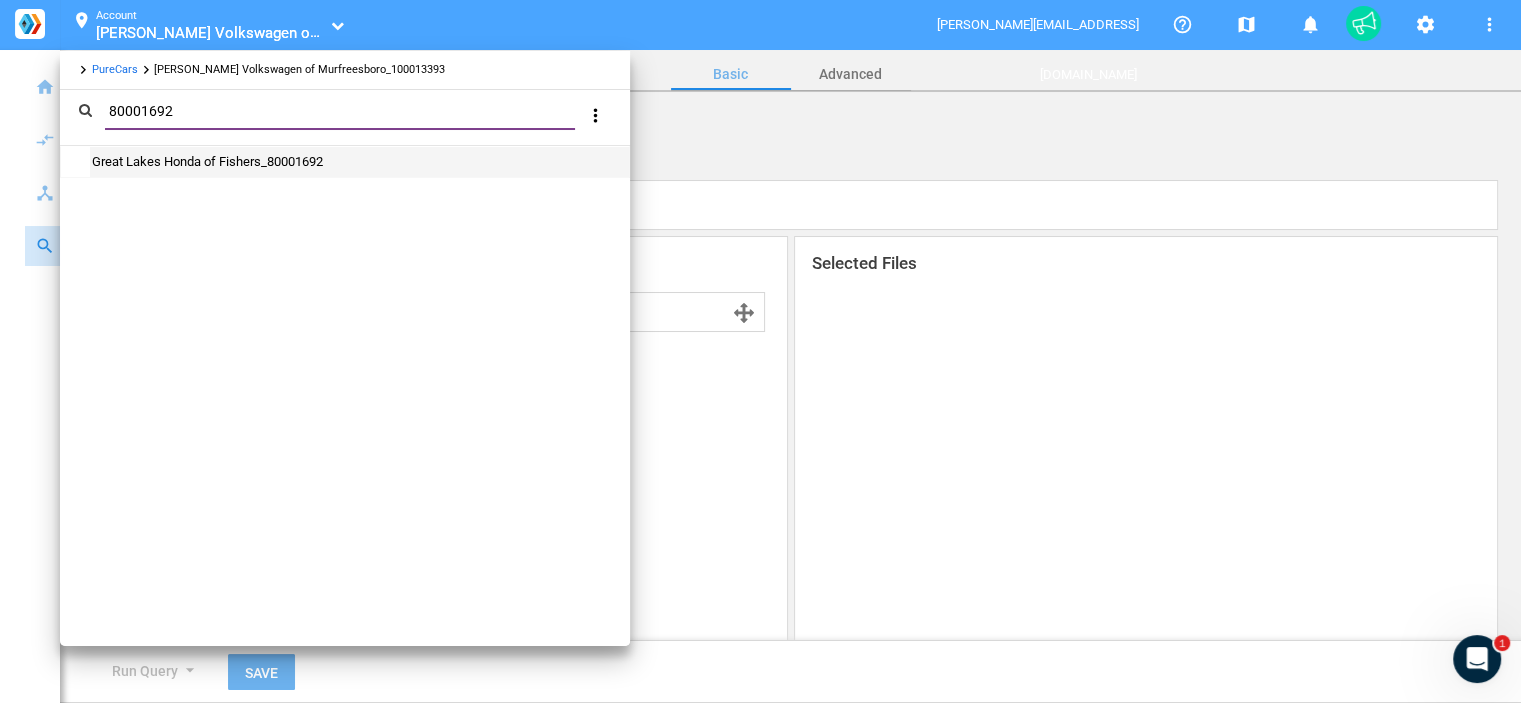 type on "80001692" 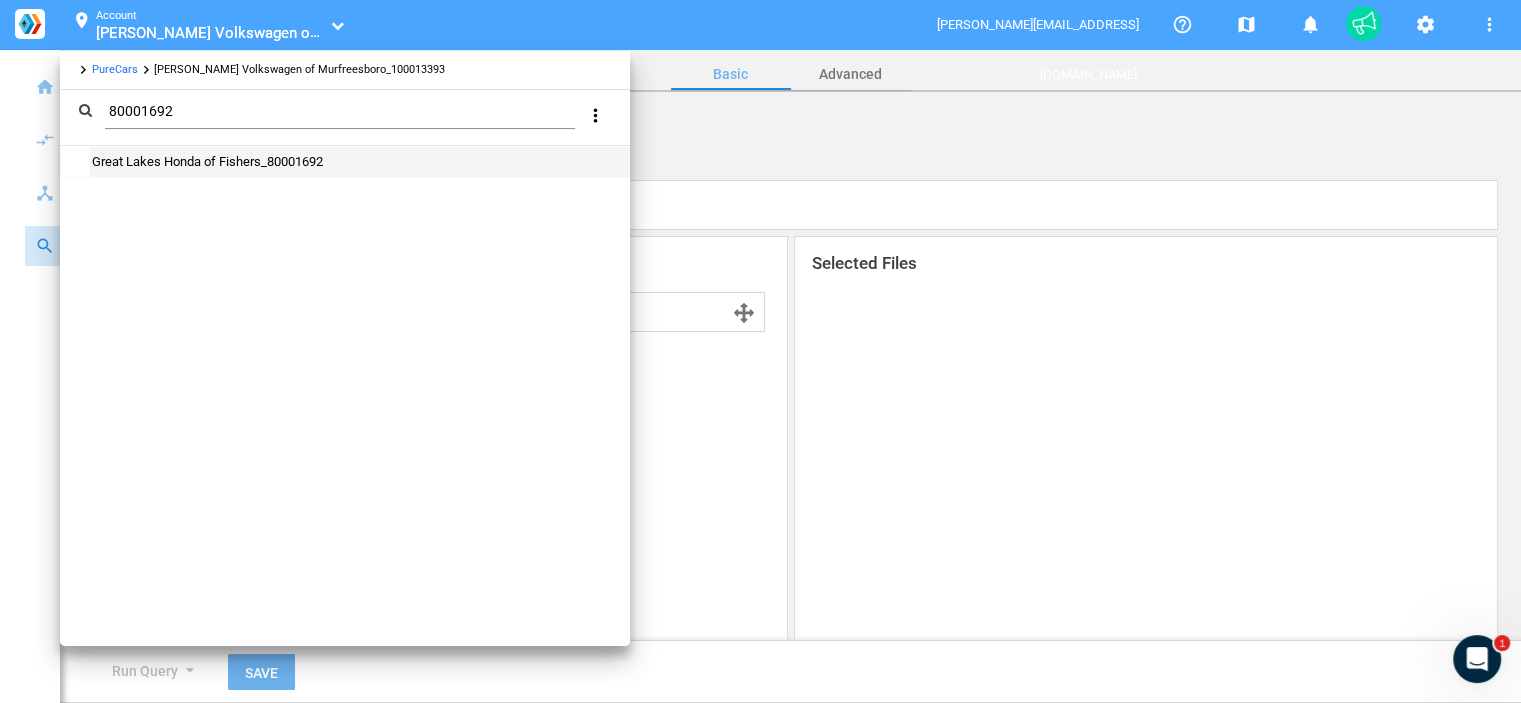 click on "Great Lakes Honda of Fishers_80001692" at bounding box center (206, 161) 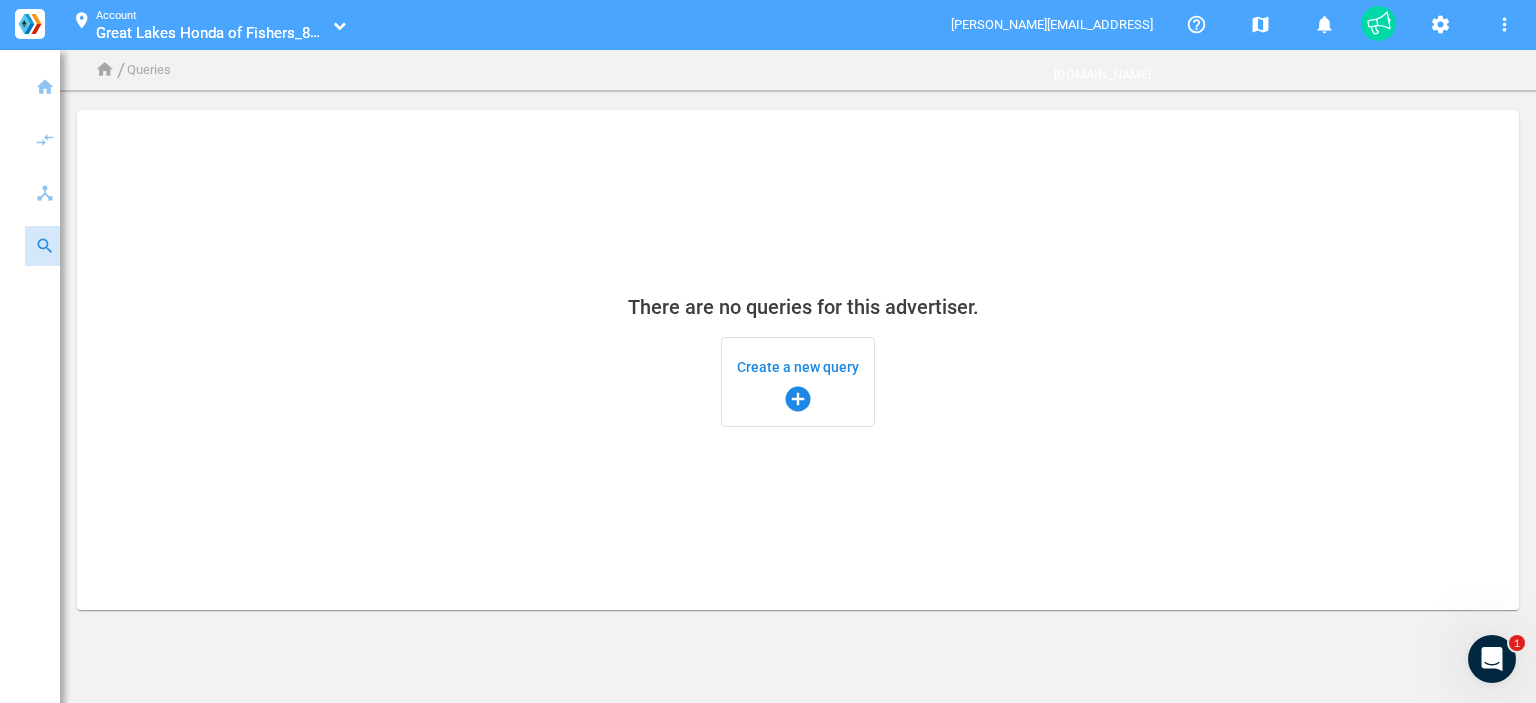 click on "add_circle" at bounding box center [798, 399] 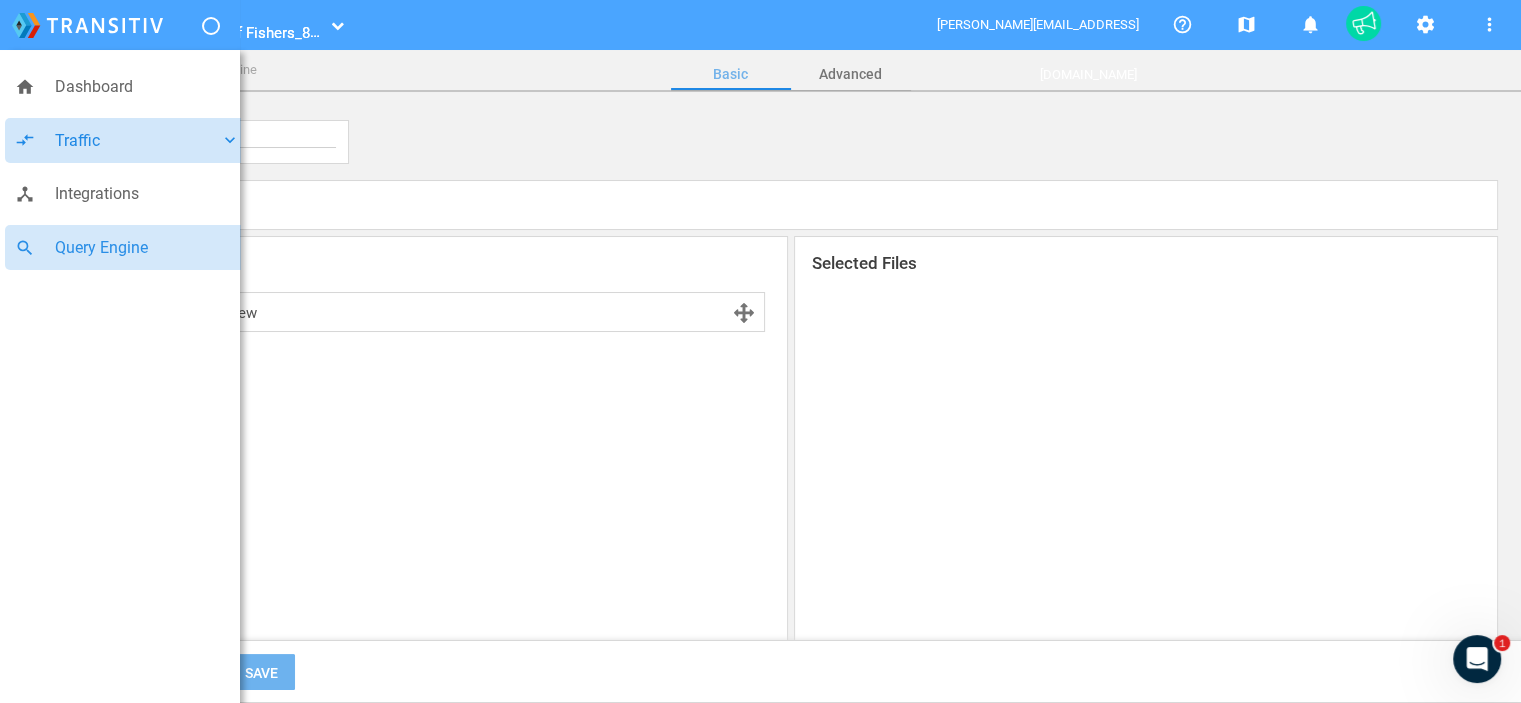 click on "Traffic" at bounding box center [137, 141] 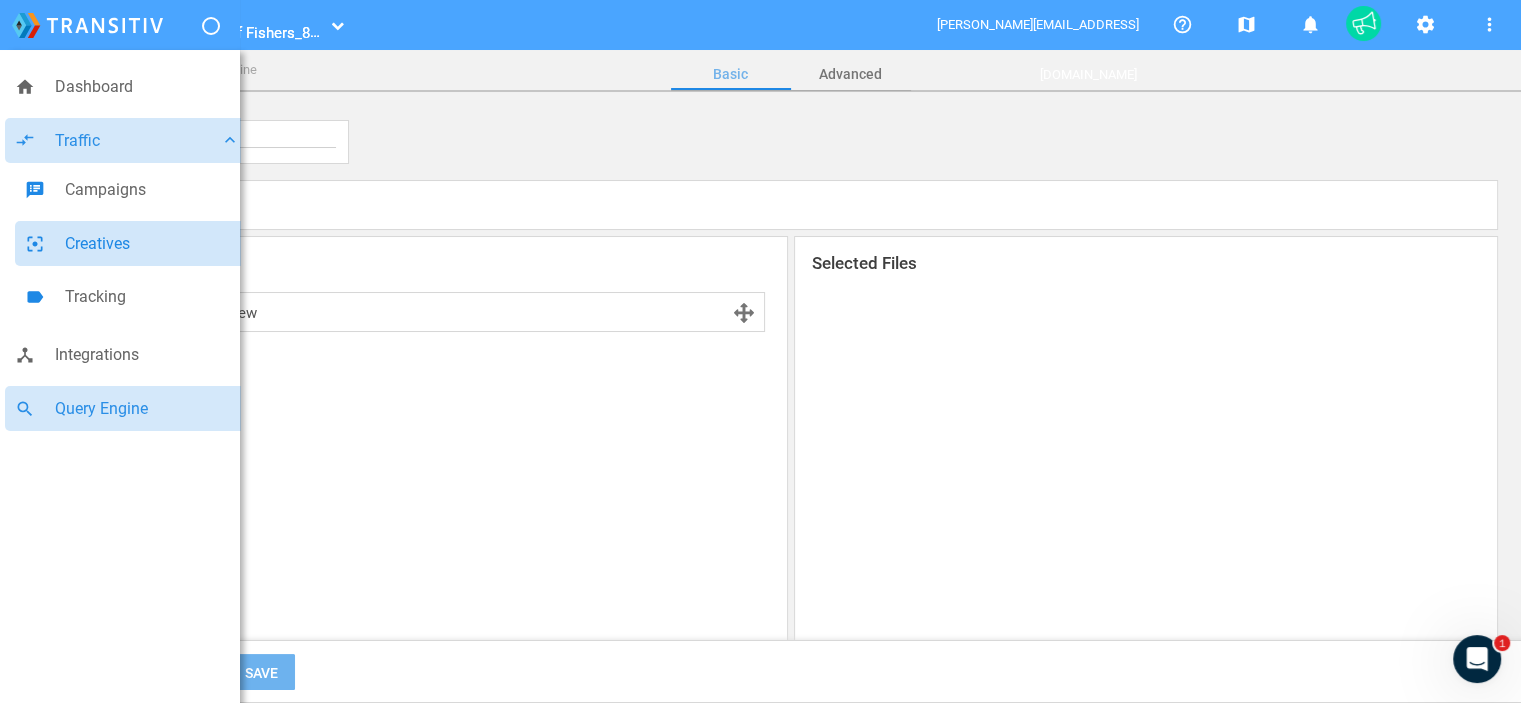 click on "Creatives" at bounding box center (152, 244) 